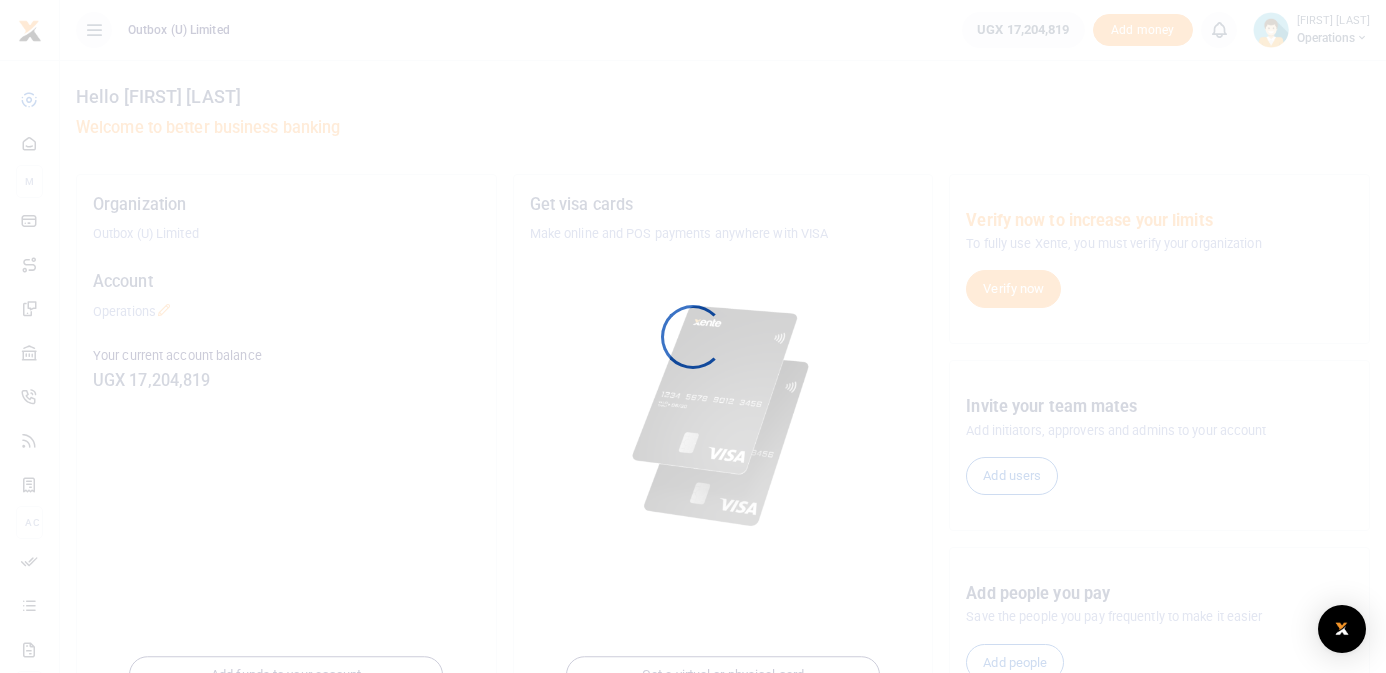 scroll, scrollTop: 0, scrollLeft: 0, axis: both 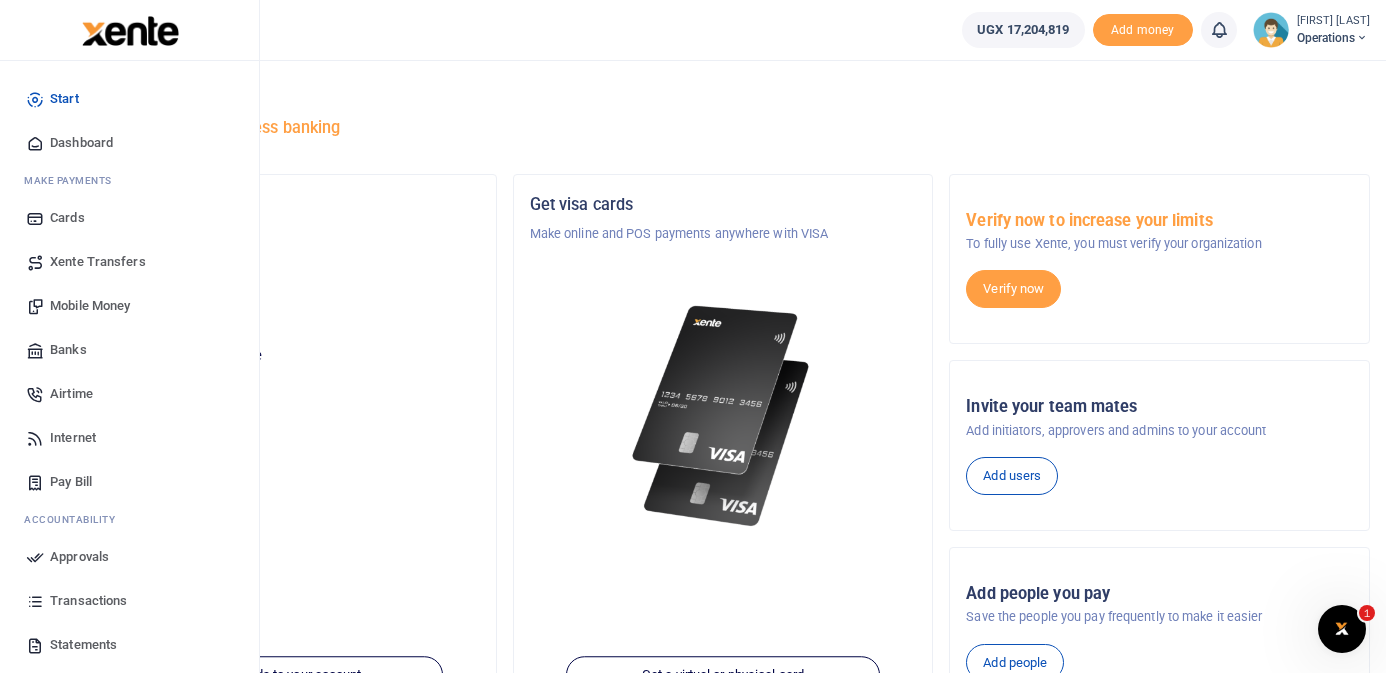 click on "Mobile Money" at bounding box center [90, 306] 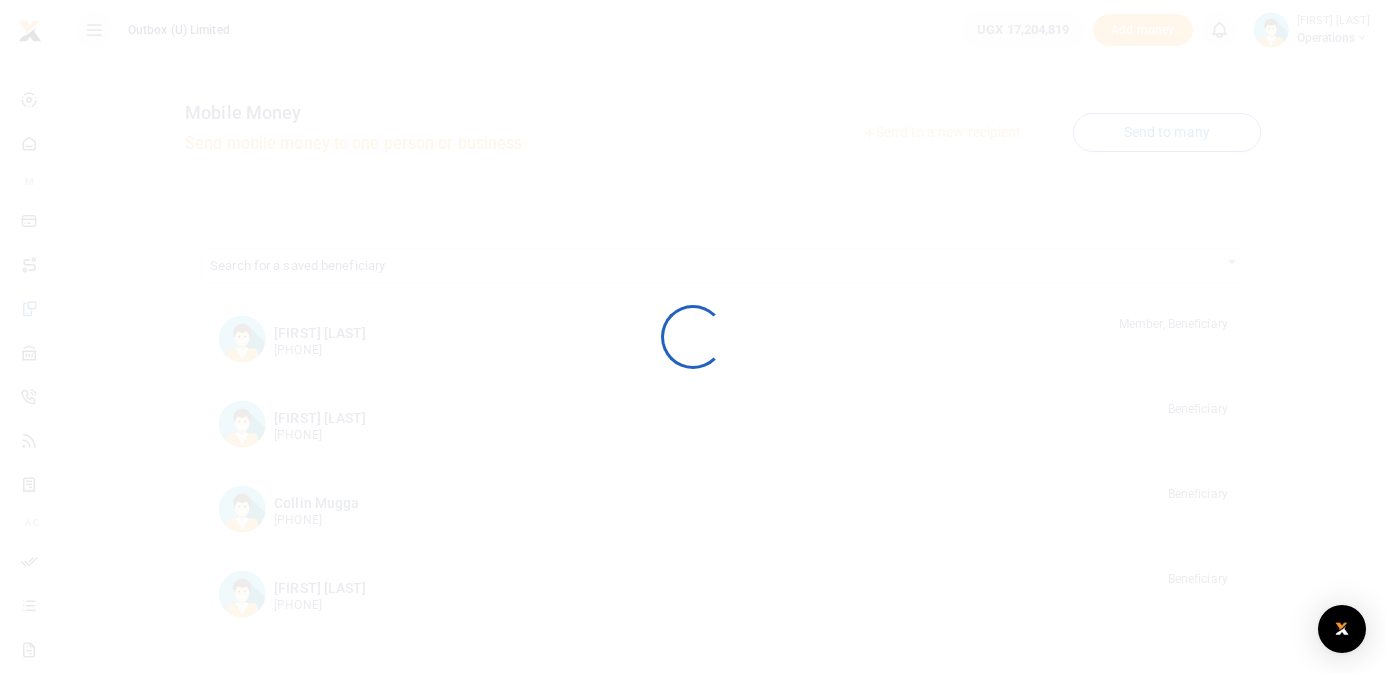 scroll, scrollTop: 0, scrollLeft: 0, axis: both 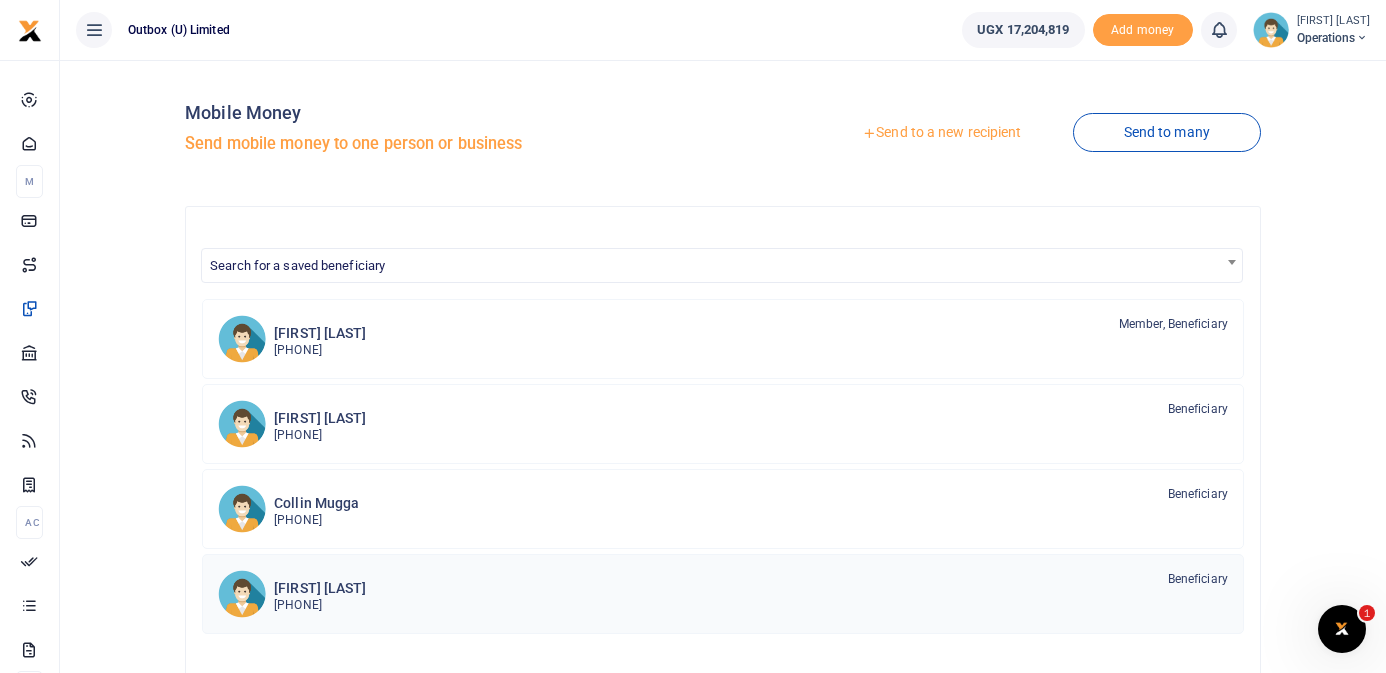 click on "Thomas Kawoya
256757757752
Beneficiary" at bounding box center (751, 593) 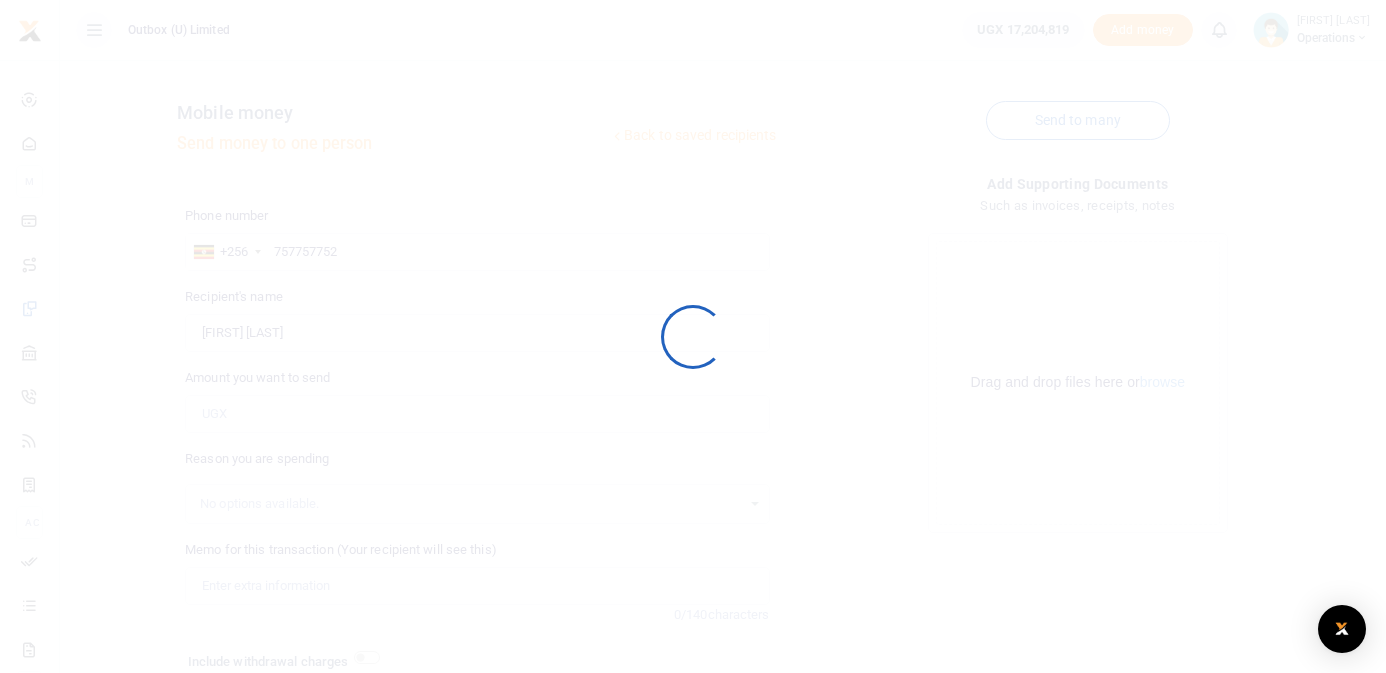 scroll, scrollTop: 0, scrollLeft: 0, axis: both 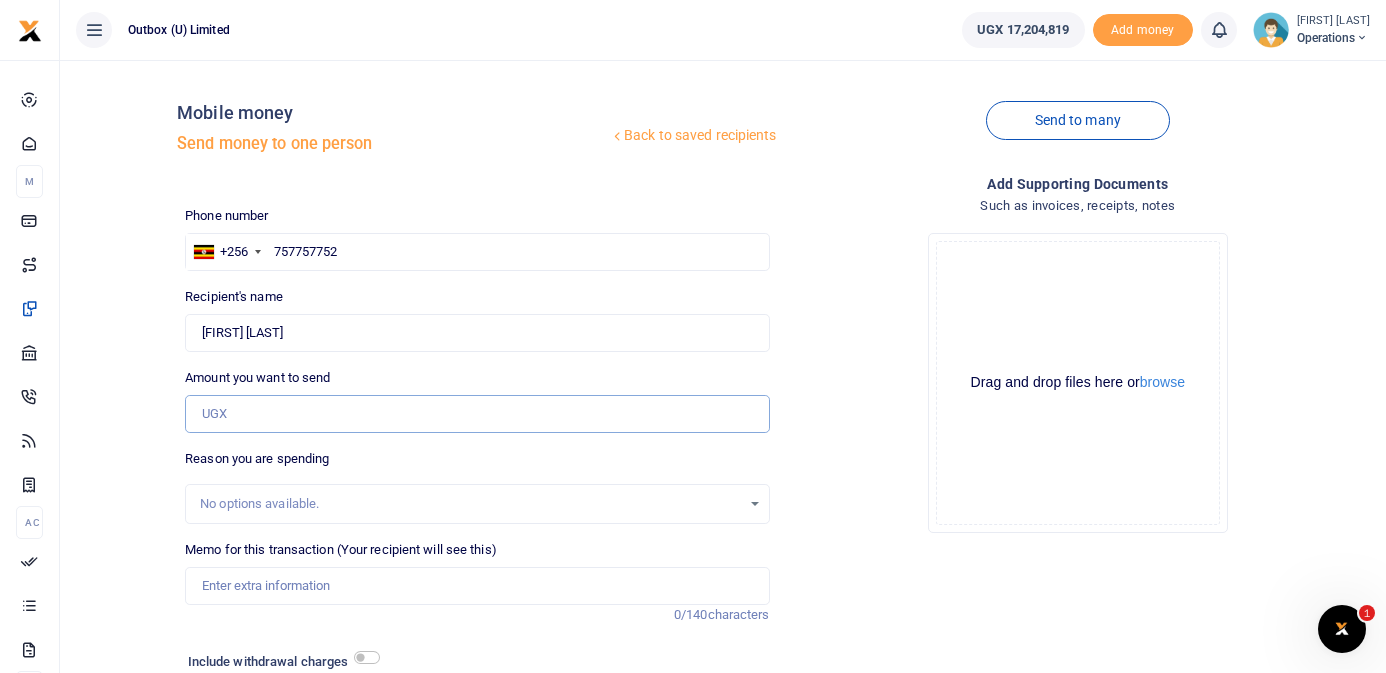 click on "Amount you want to send" at bounding box center [477, 414] 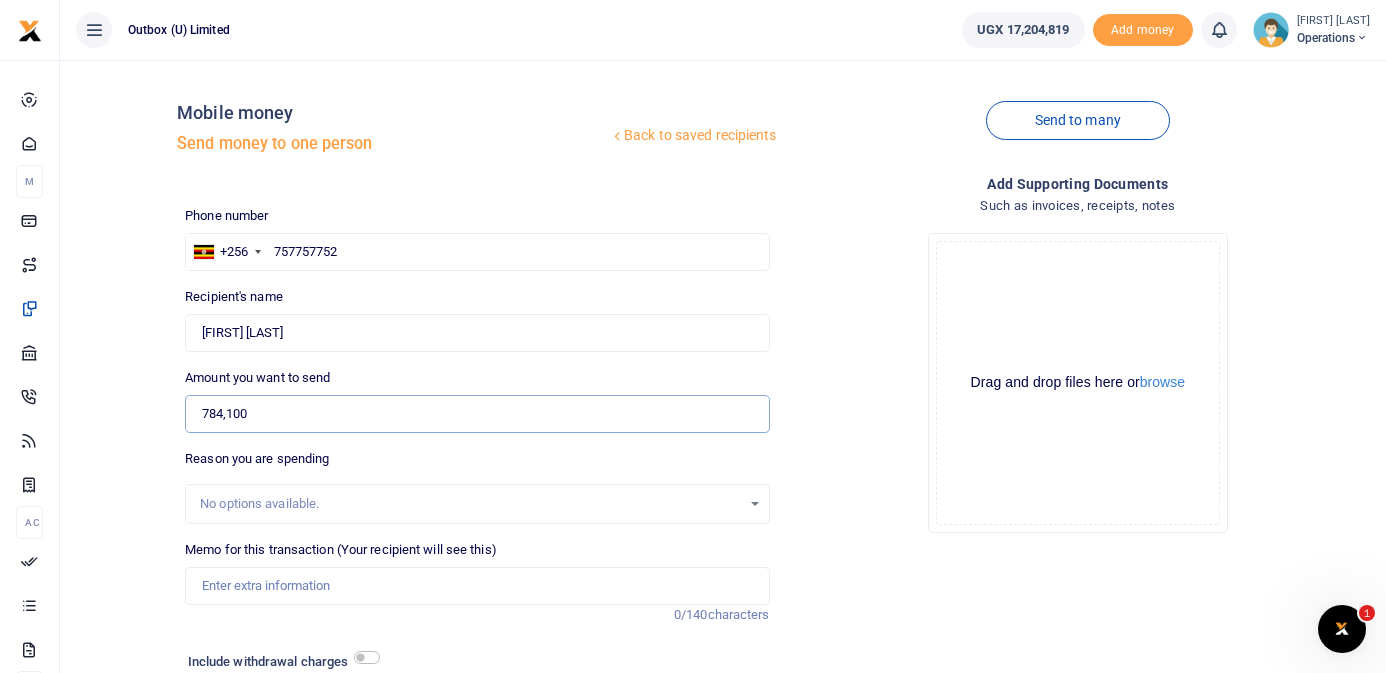 type on "784,100" 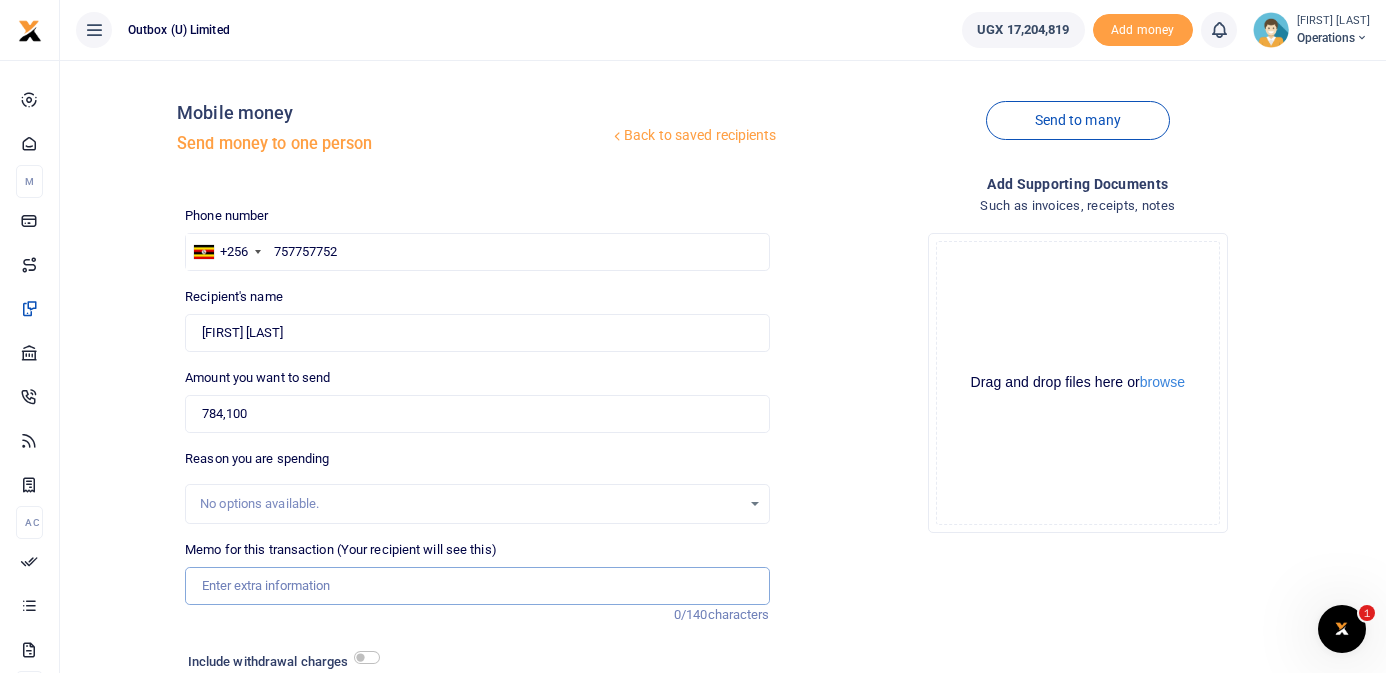 click on "Memo for this transaction (Your recipient will see this)" at bounding box center (477, 586) 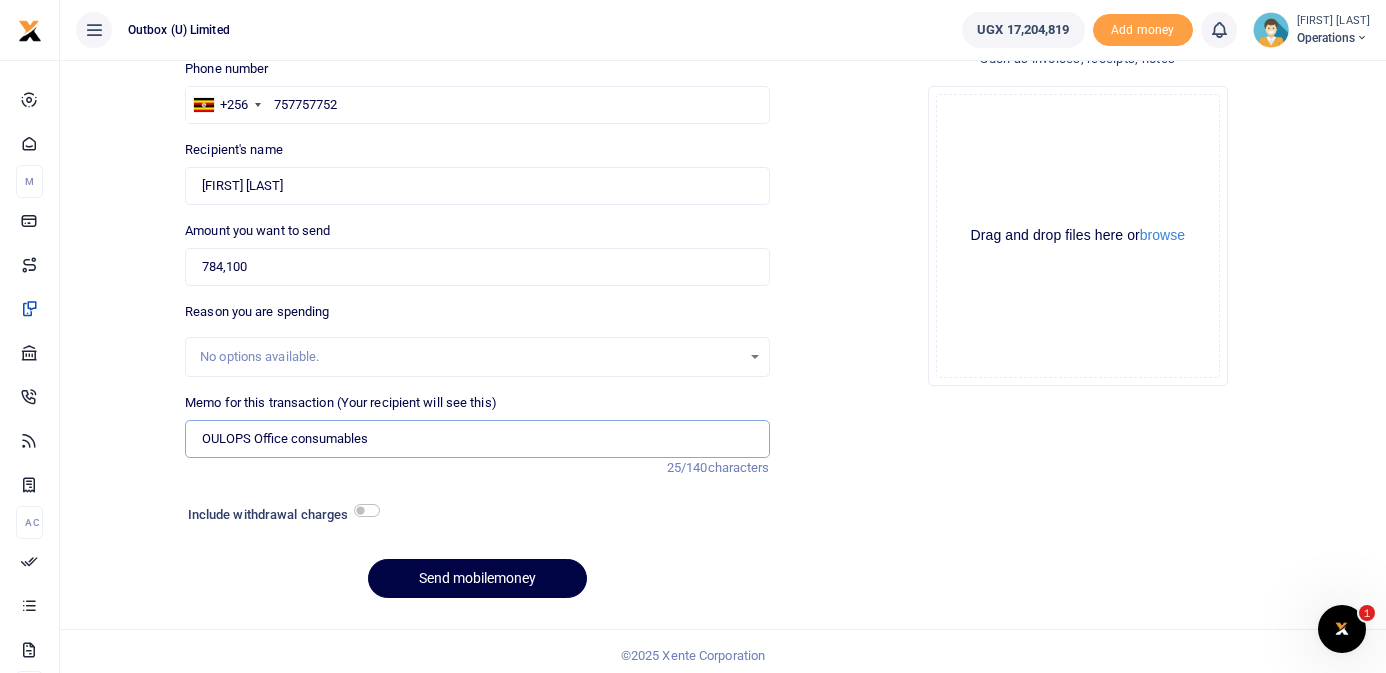 scroll, scrollTop: 155, scrollLeft: 0, axis: vertical 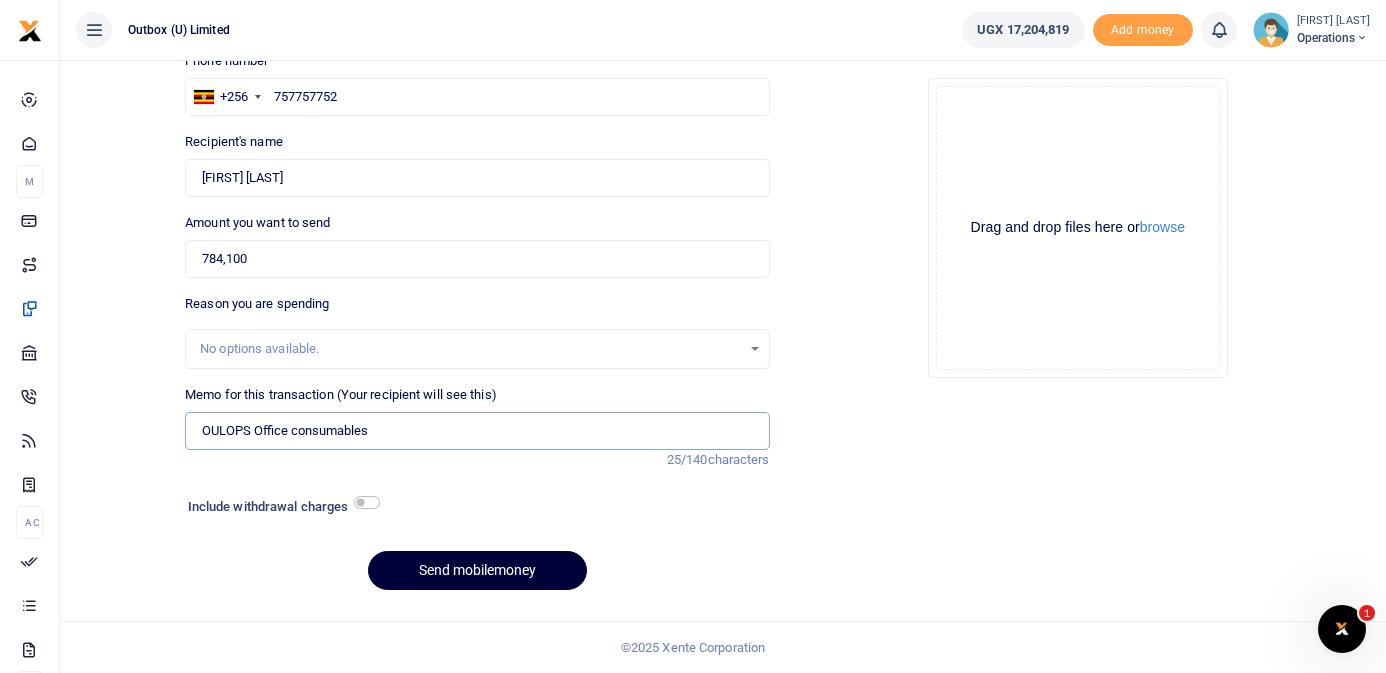 type on "OULOPS Office consumables" 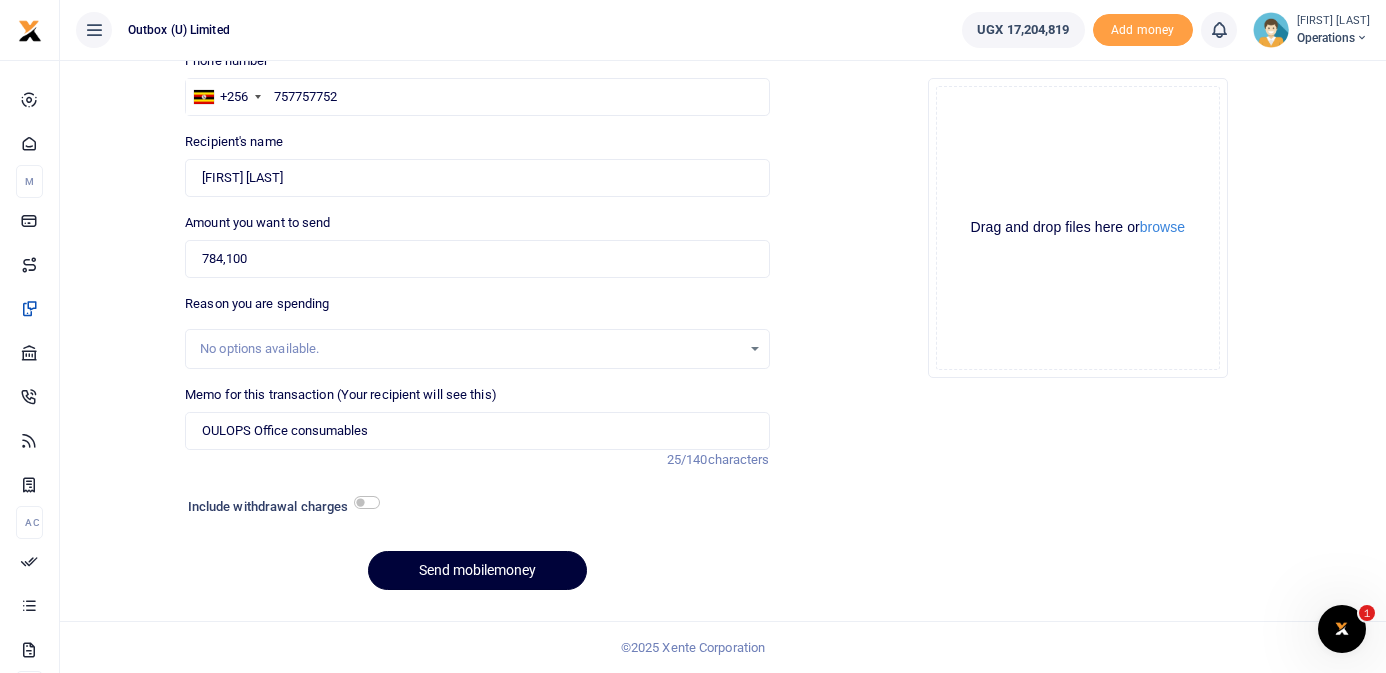 click on "Send mobilemoney" at bounding box center (477, 570) 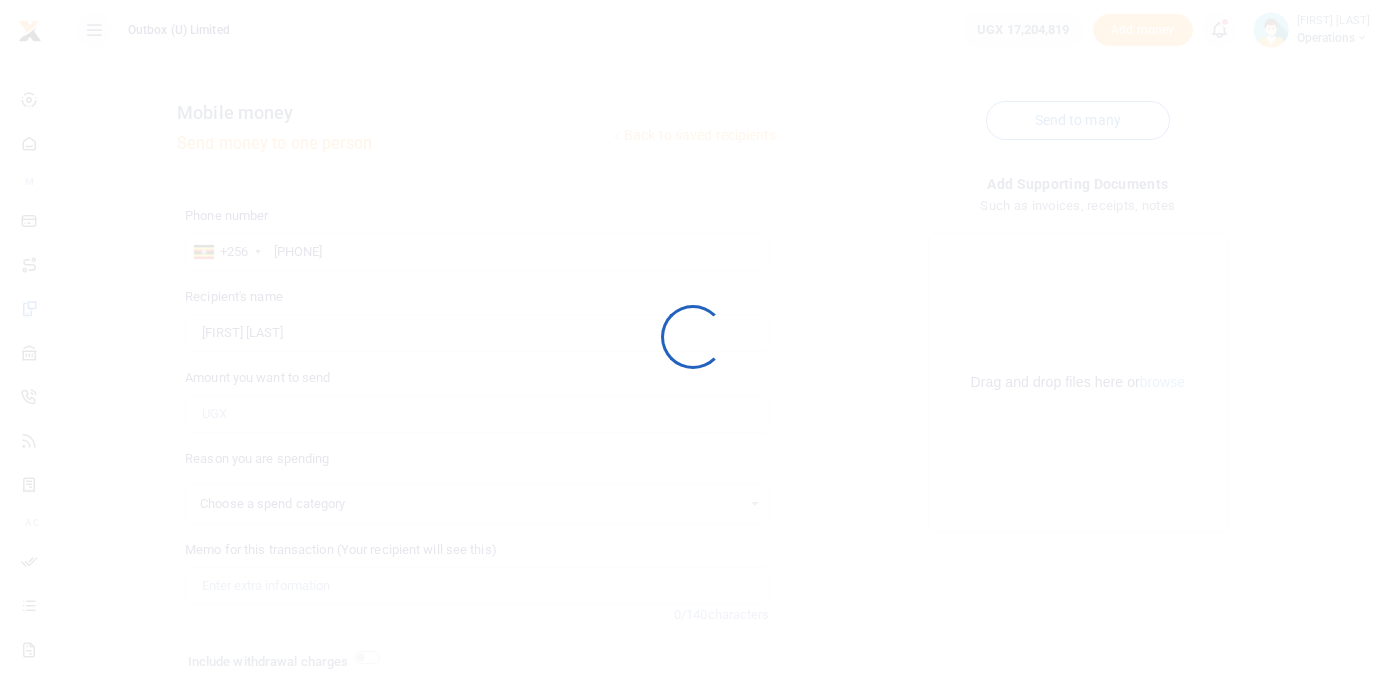 select 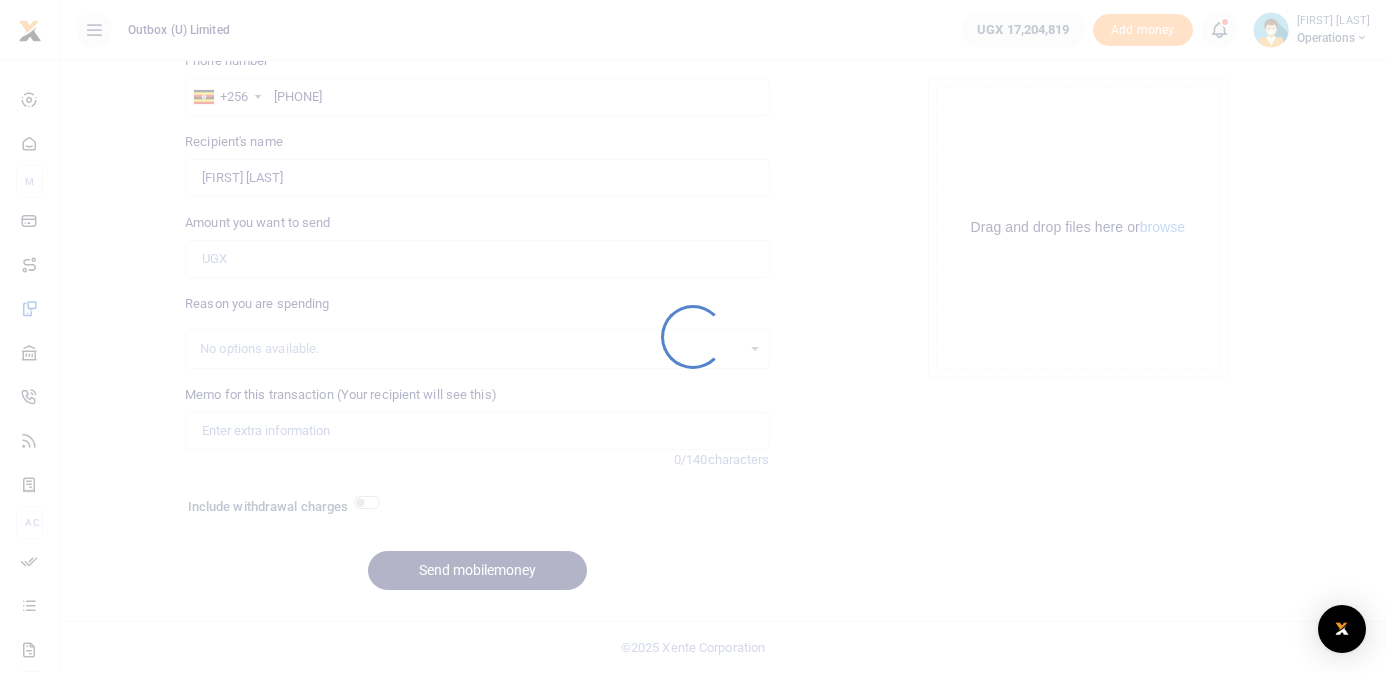 scroll, scrollTop: 155, scrollLeft: 0, axis: vertical 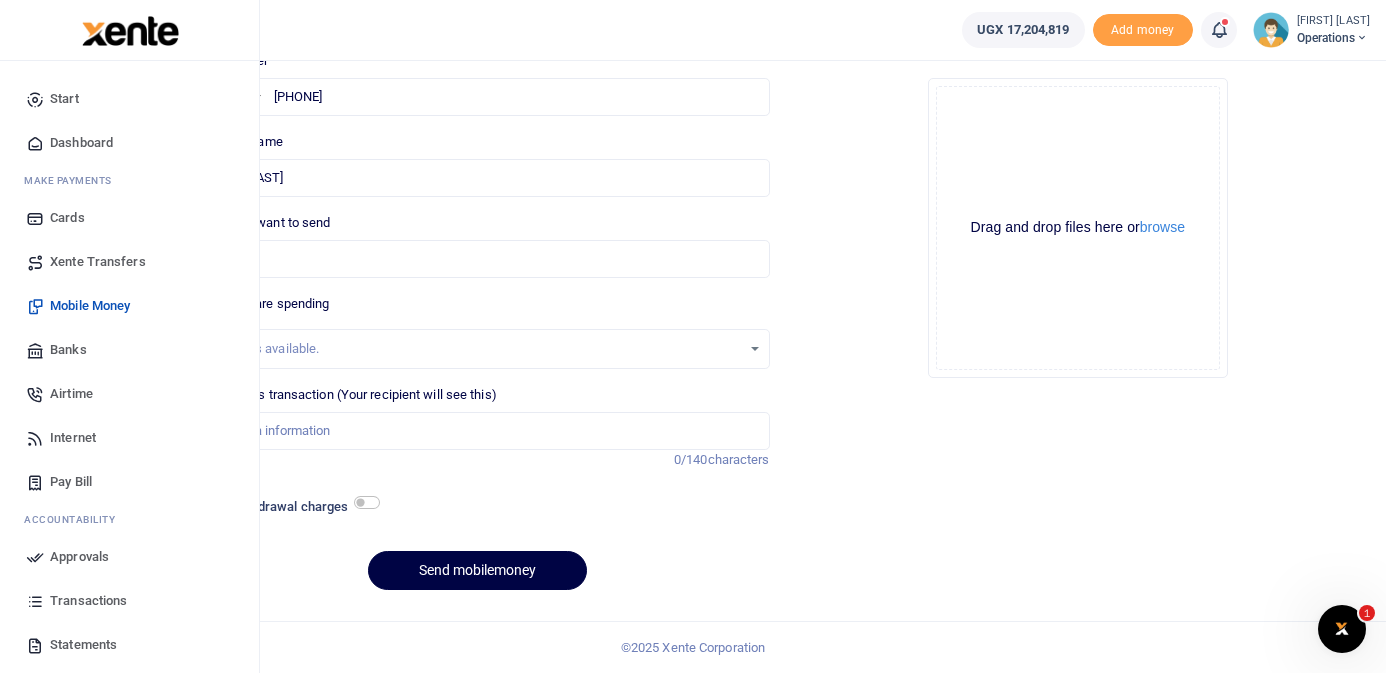 click on "Dashboard" at bounding box center (81, 143) 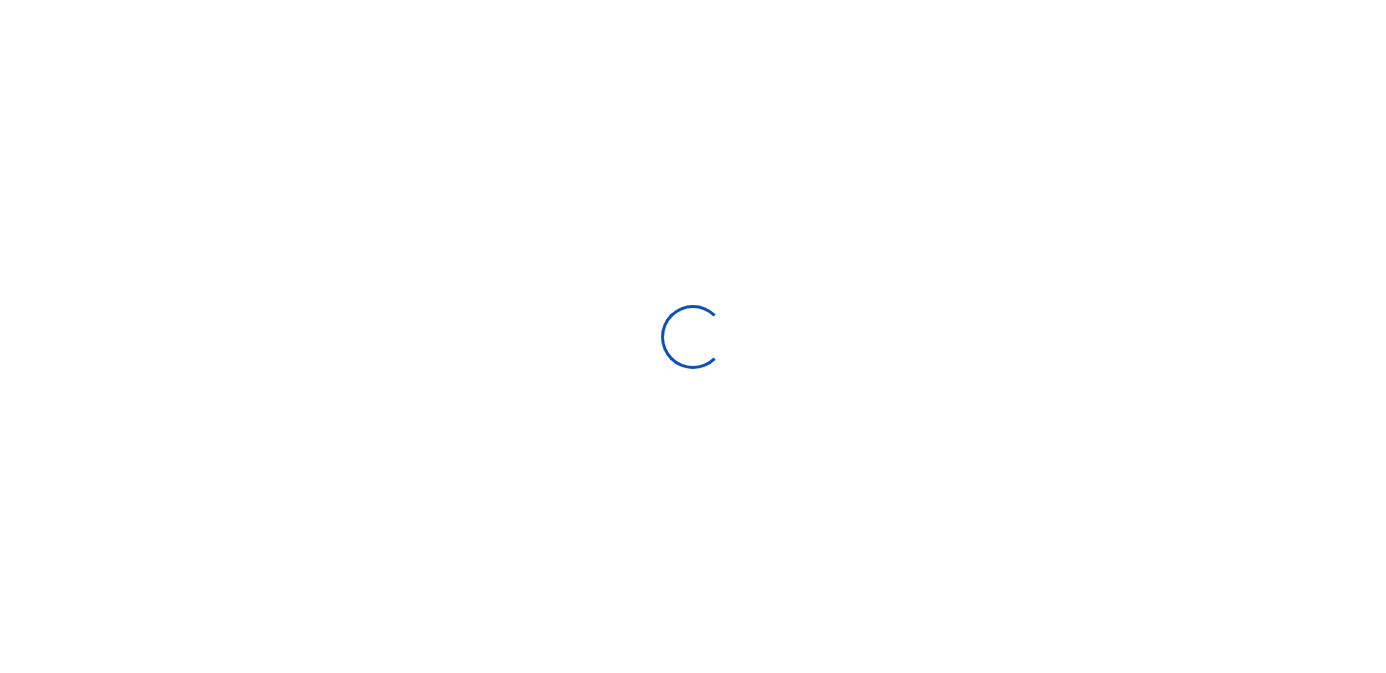 scroll, scrollTop: 0, scrollLeft: 0, axis: both 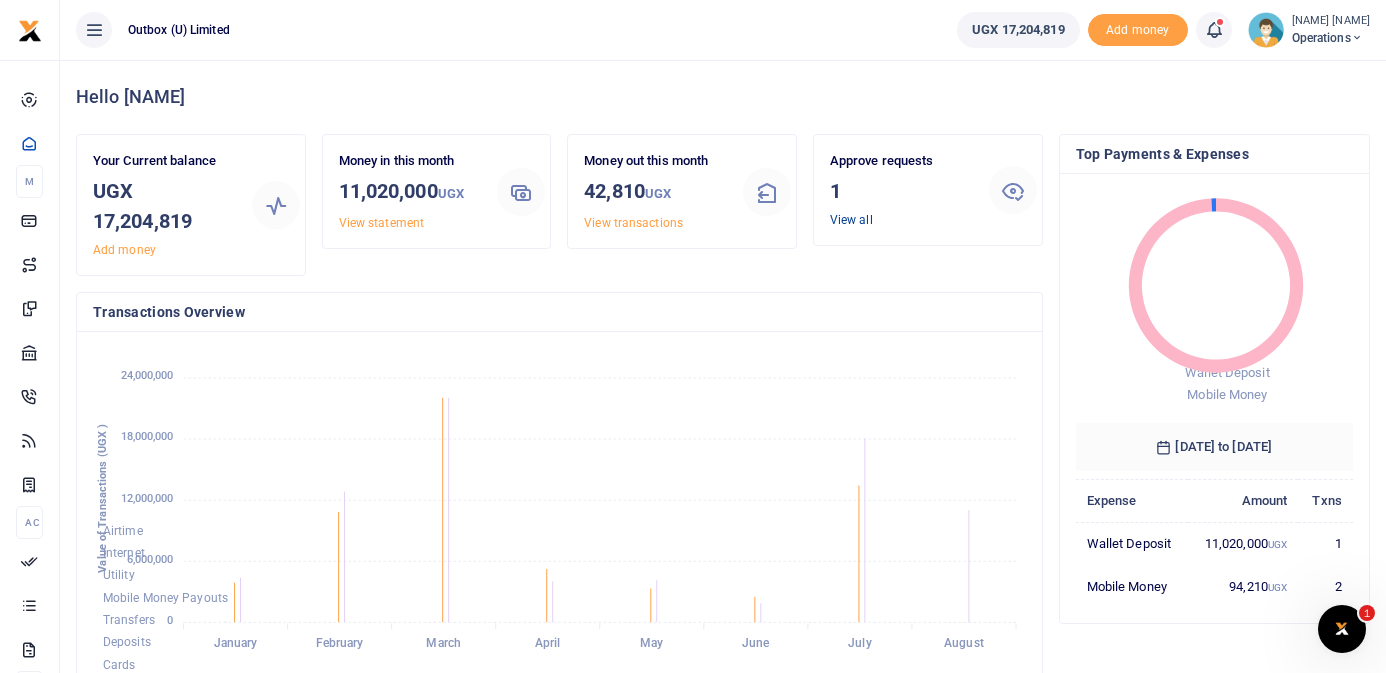 click on "View all" at bounding box center (851, 220) 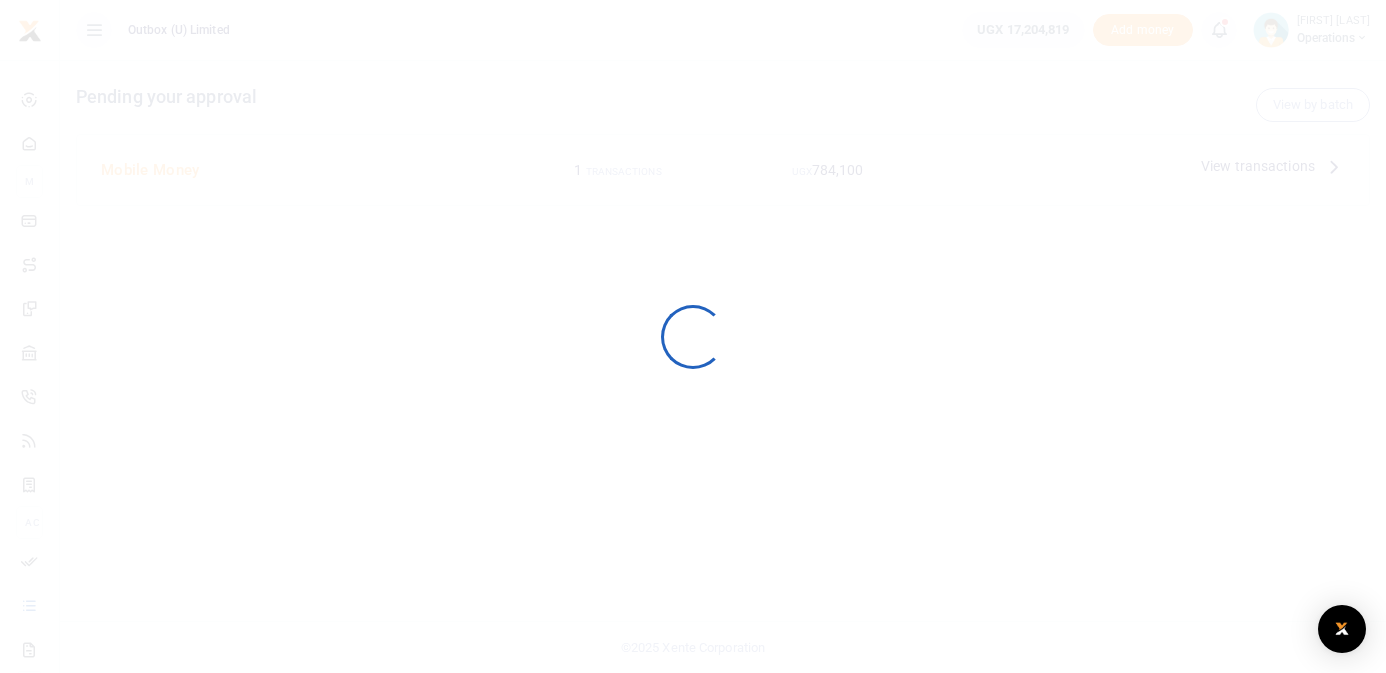 scroll, scrollTop: 0, scrollLeft: 0, axis: both 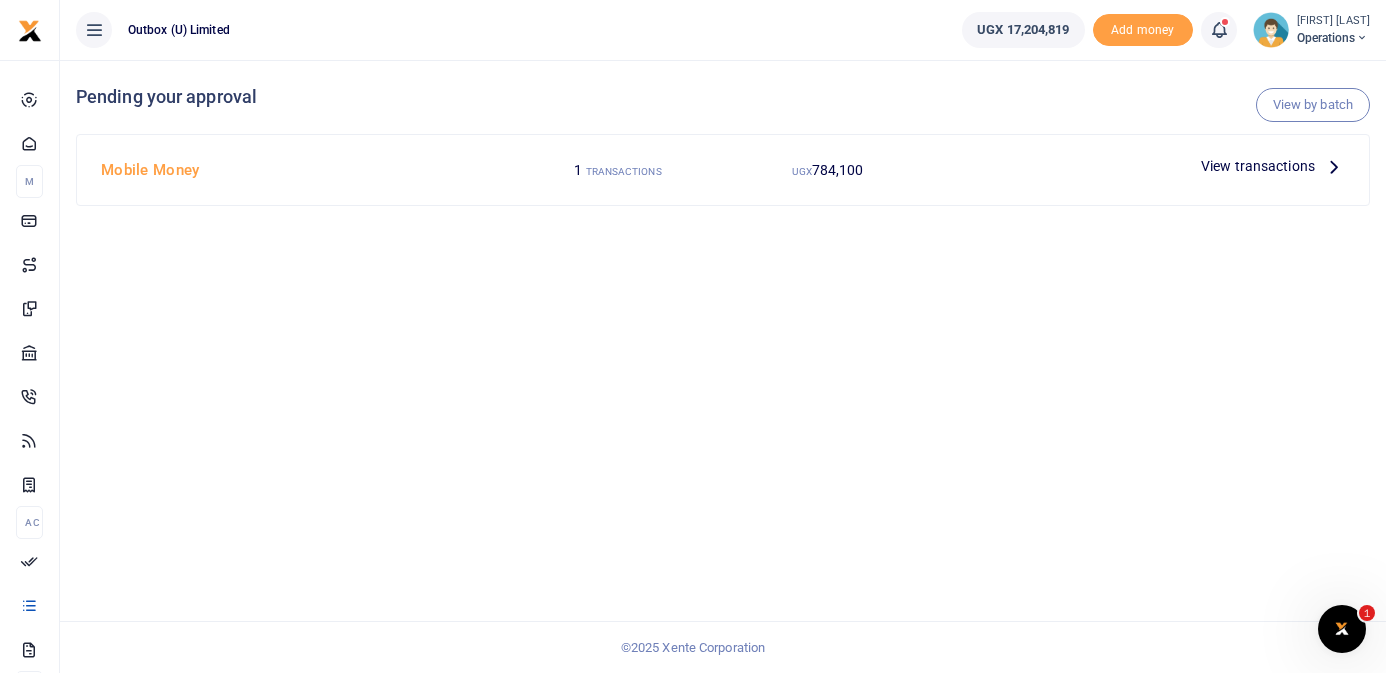 click on "View transactions" at bounding box center (1273, 166) 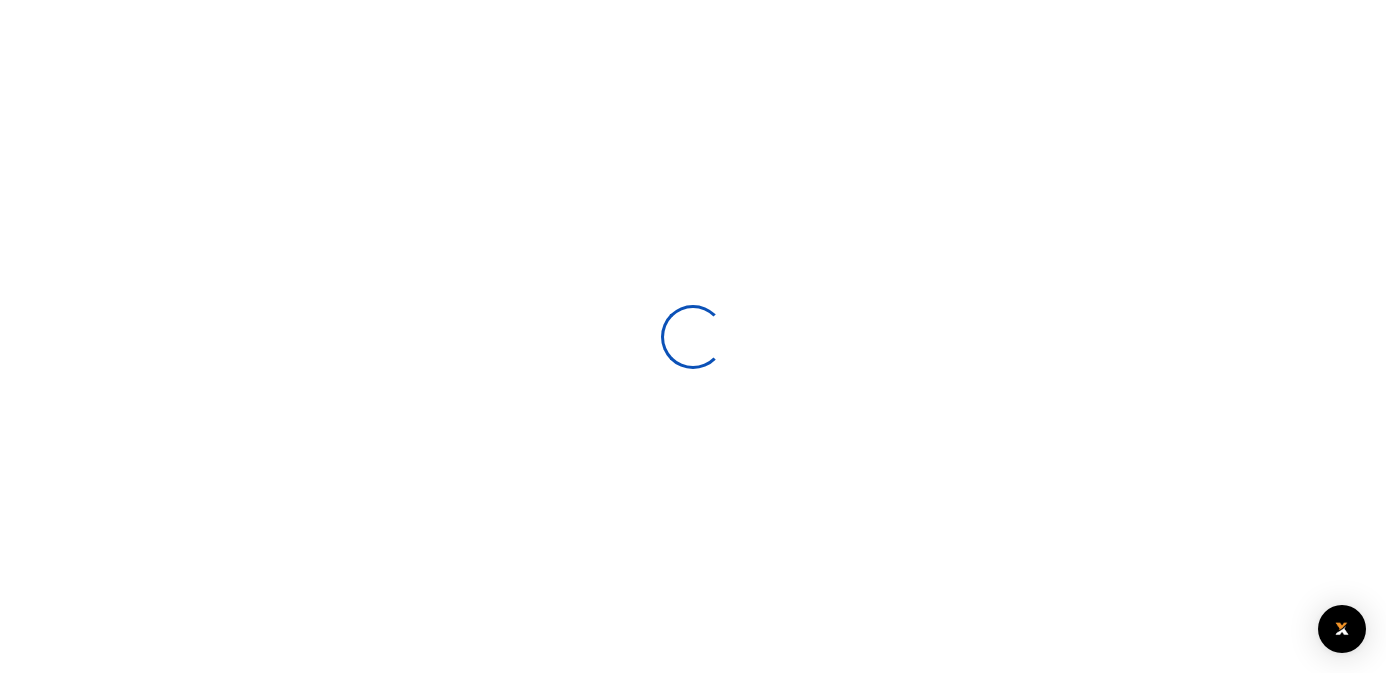 scroll, scrollTop: 0, scrollLeft: 0, axis: both 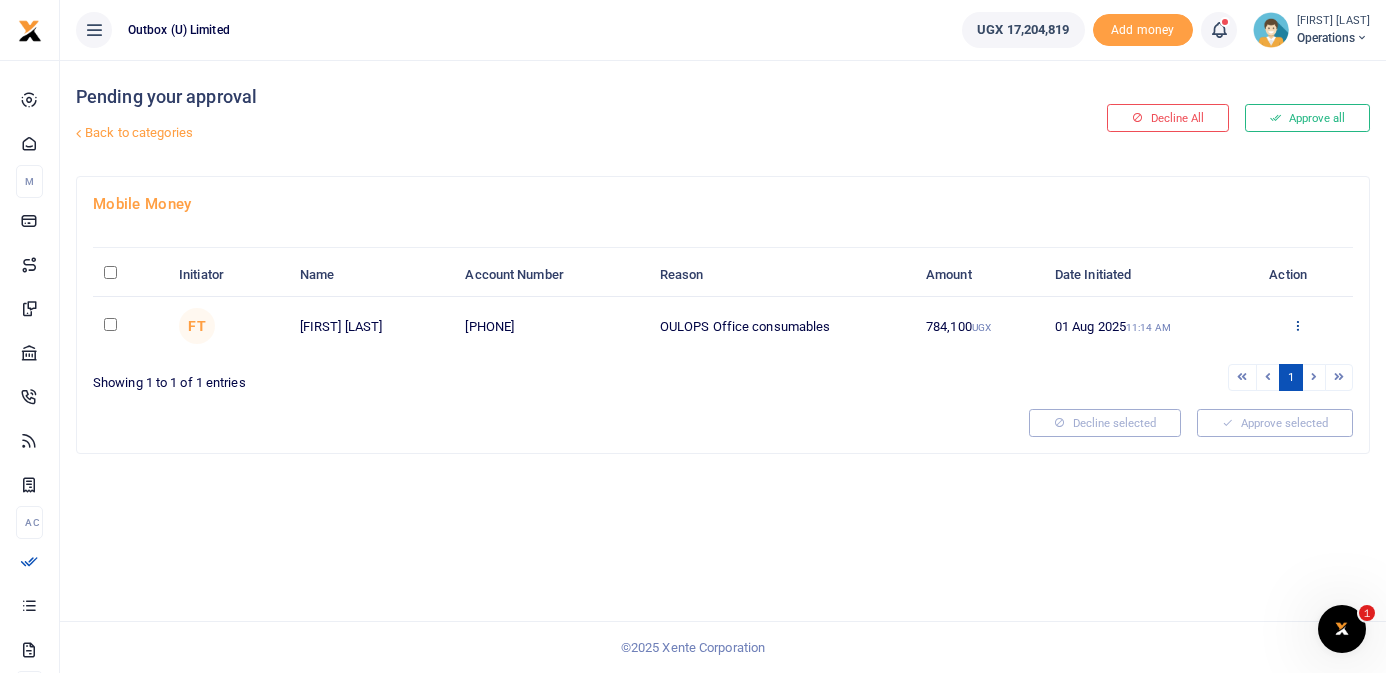 click at bounding box center [1297, 325] 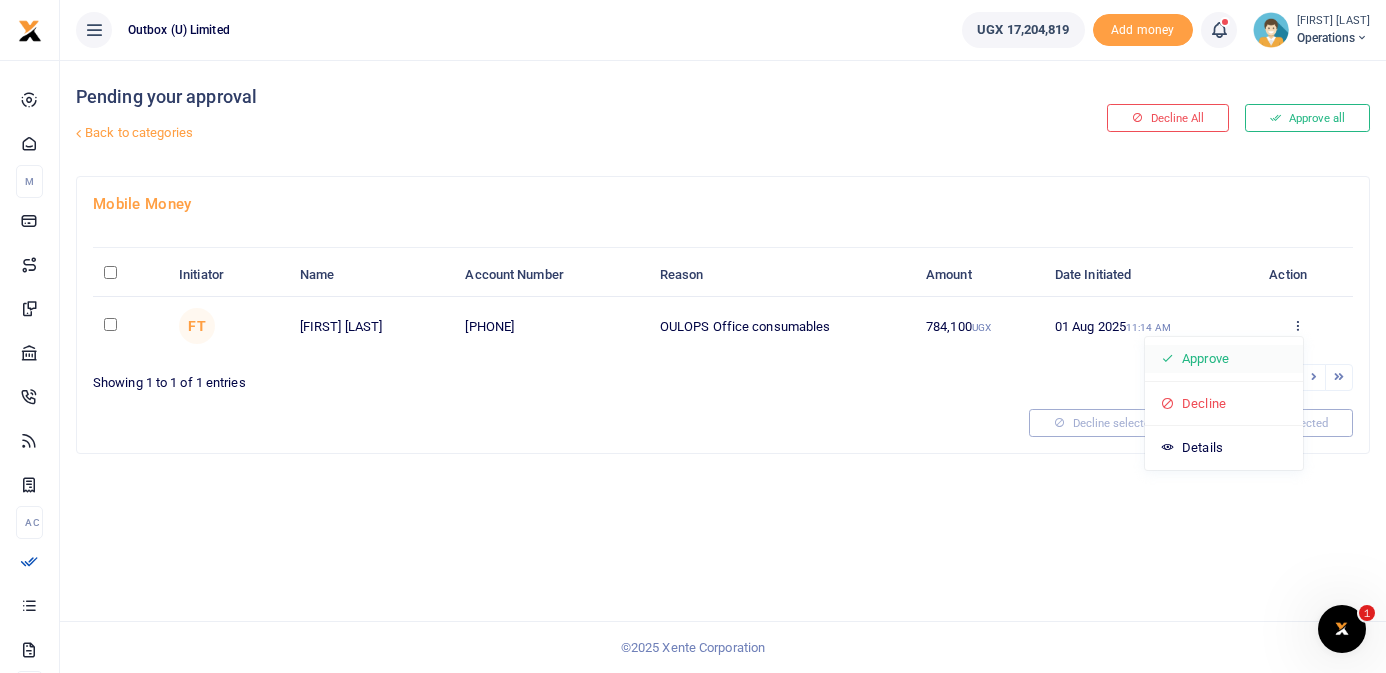 click on "Approve" at bounding box center (1224, 359) 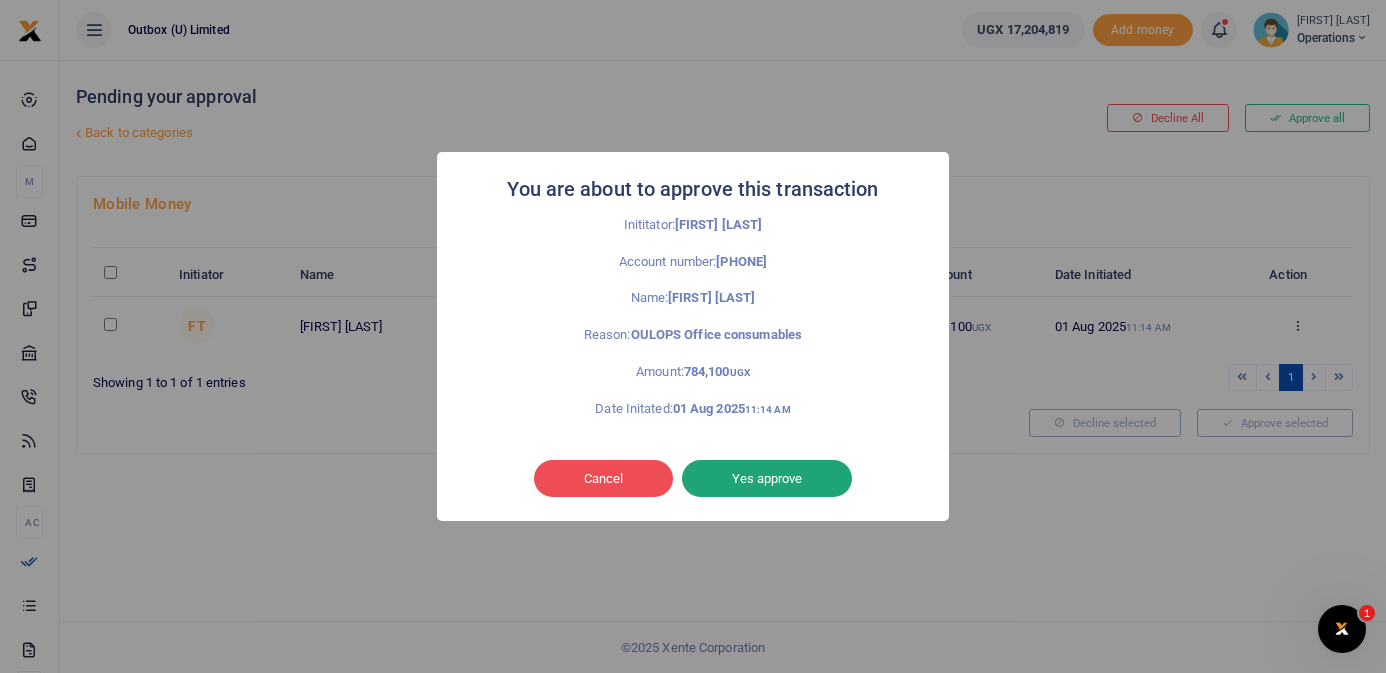 click on "Yes approve" at bounding box center (767, 479) 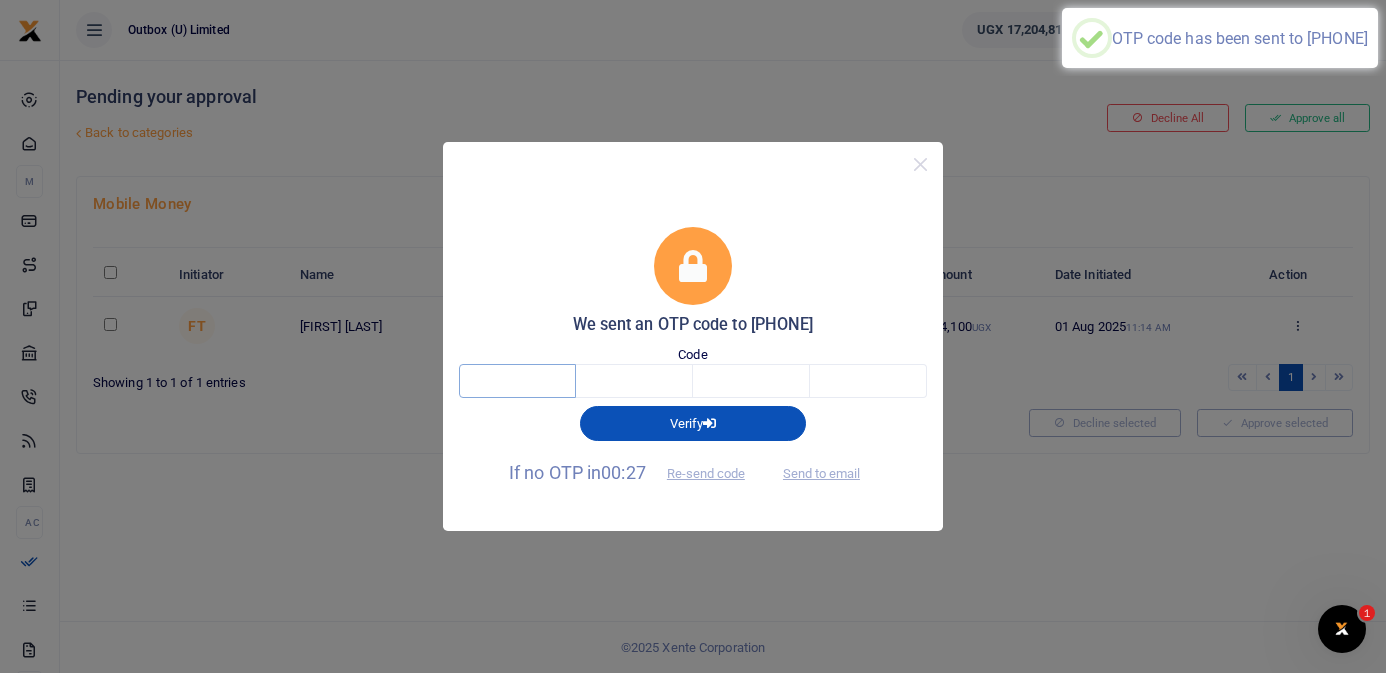 click at bounding box center (517, 381) 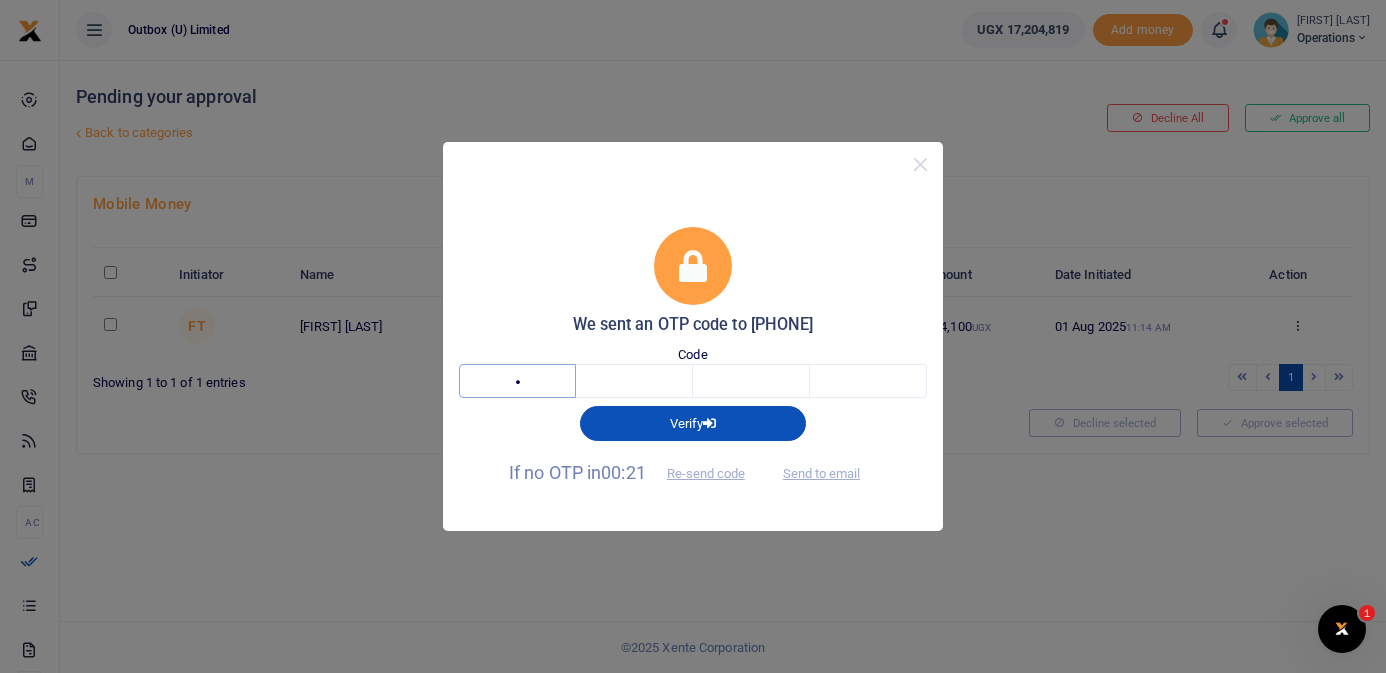 type on "1" 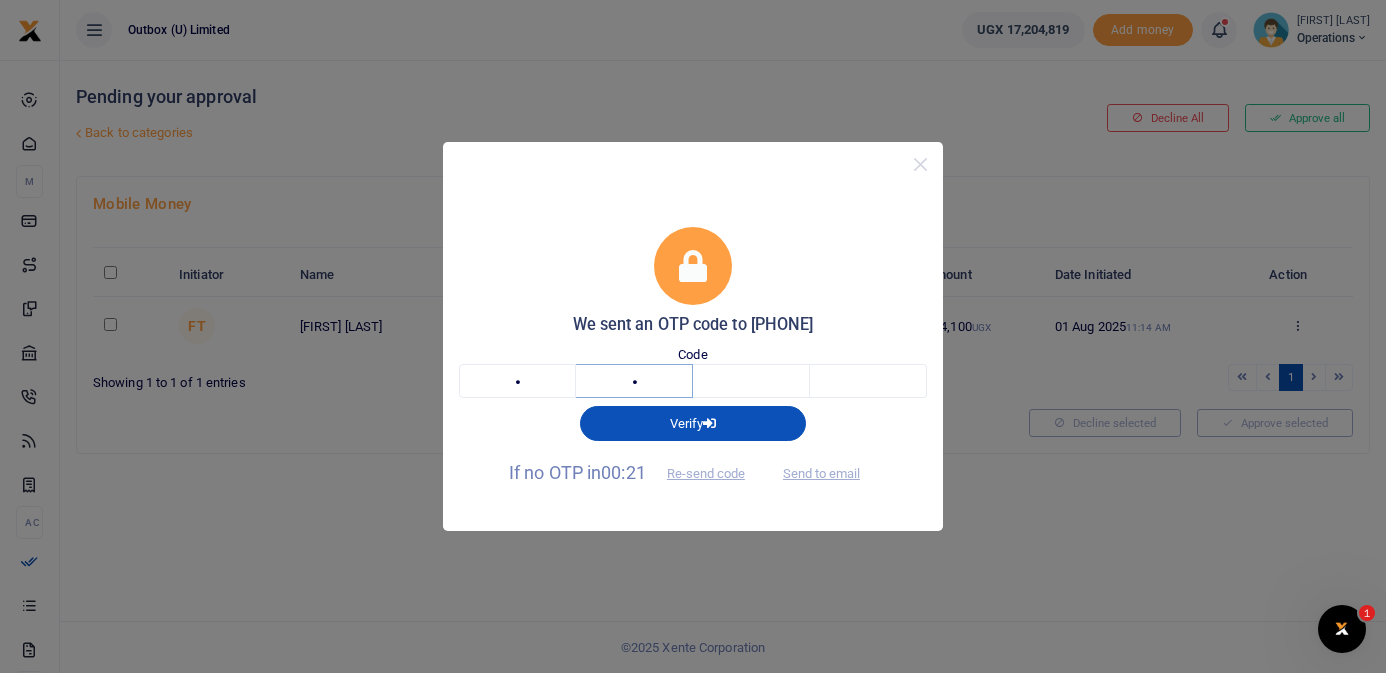 type on "5" 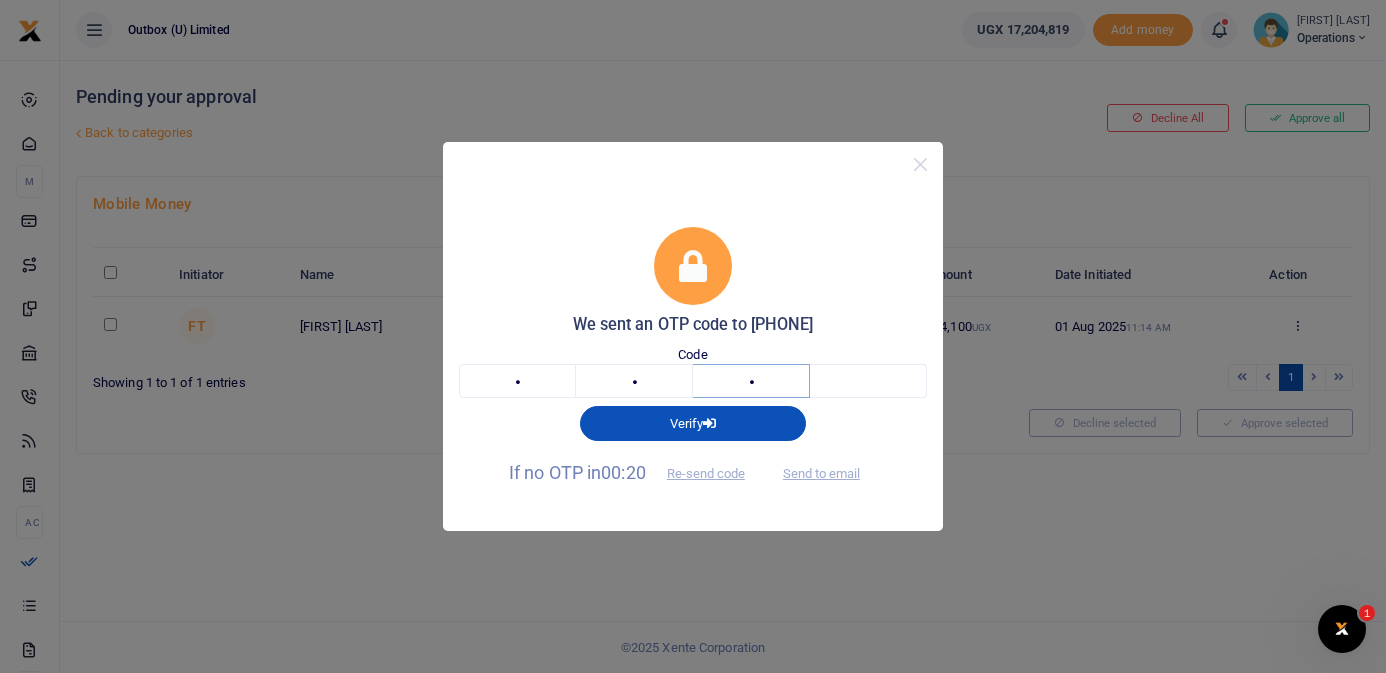 type on "0" 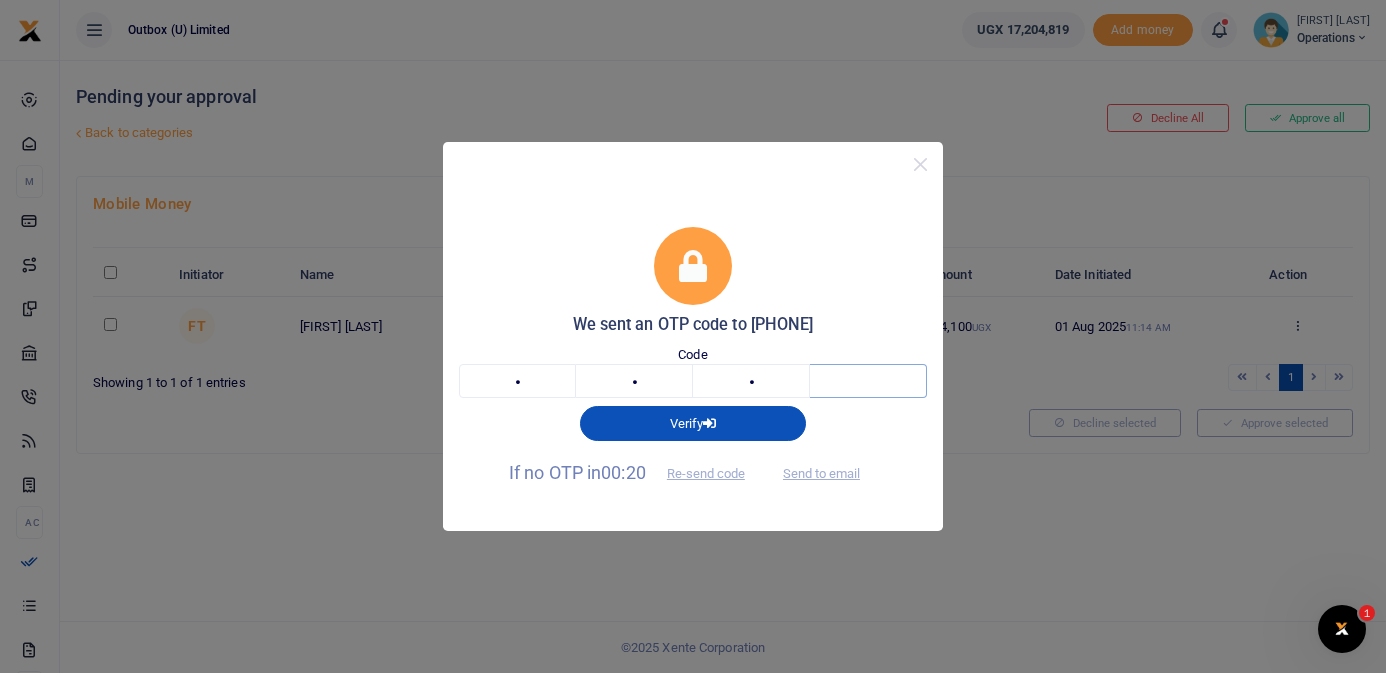 type on "6" 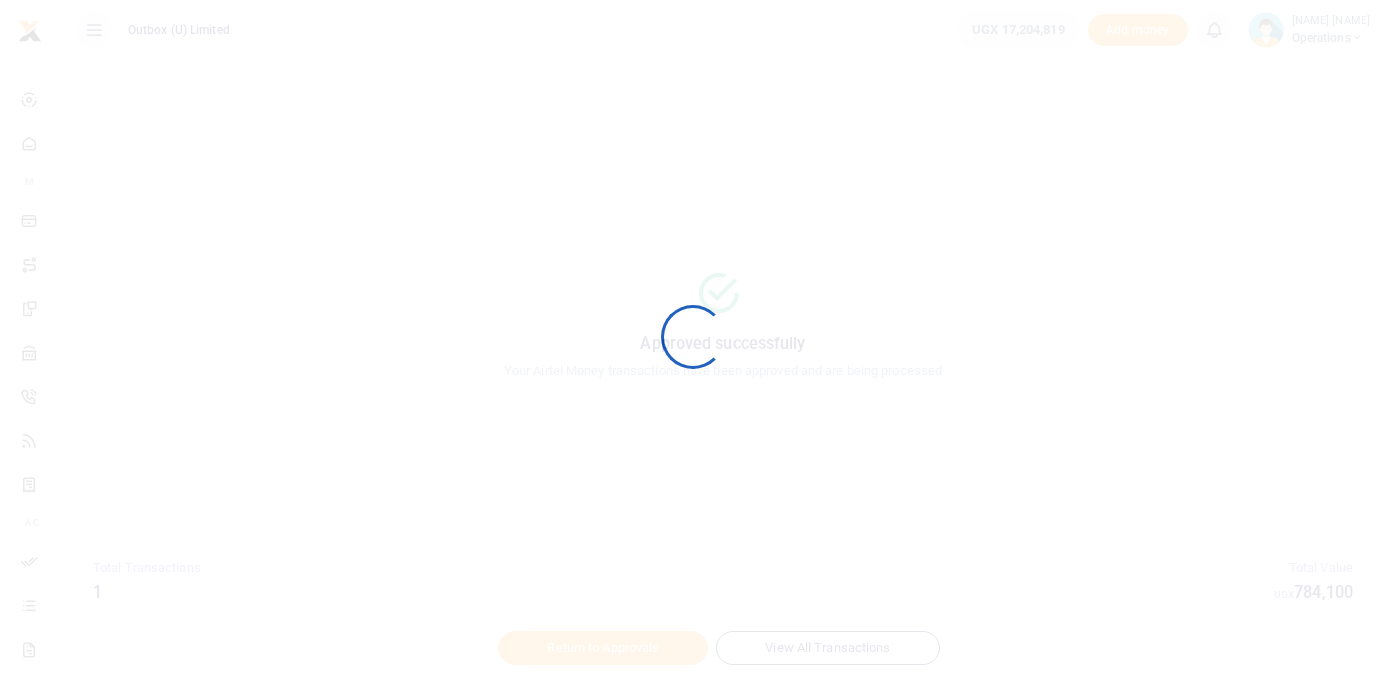 scroll, scrollTop: 0, scrollLeft: 0, axis: both 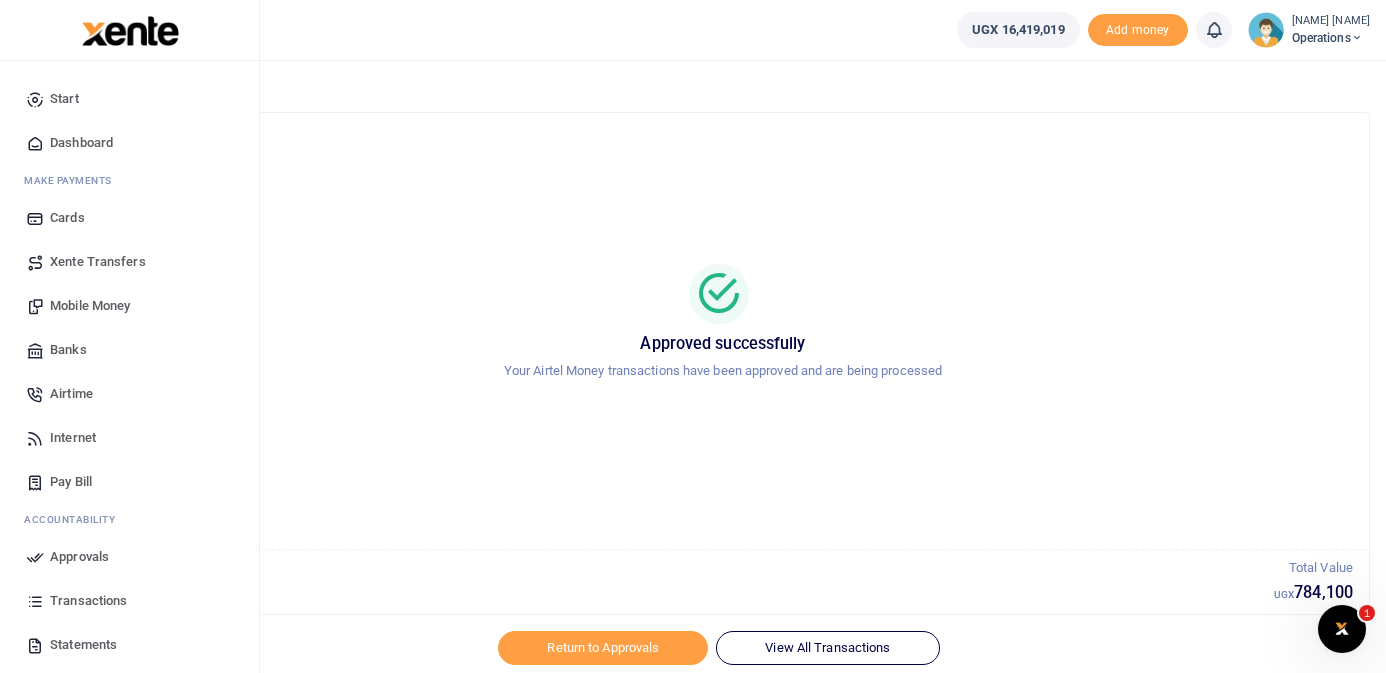click on "Mobile Money" at bounding box center [90, 306] 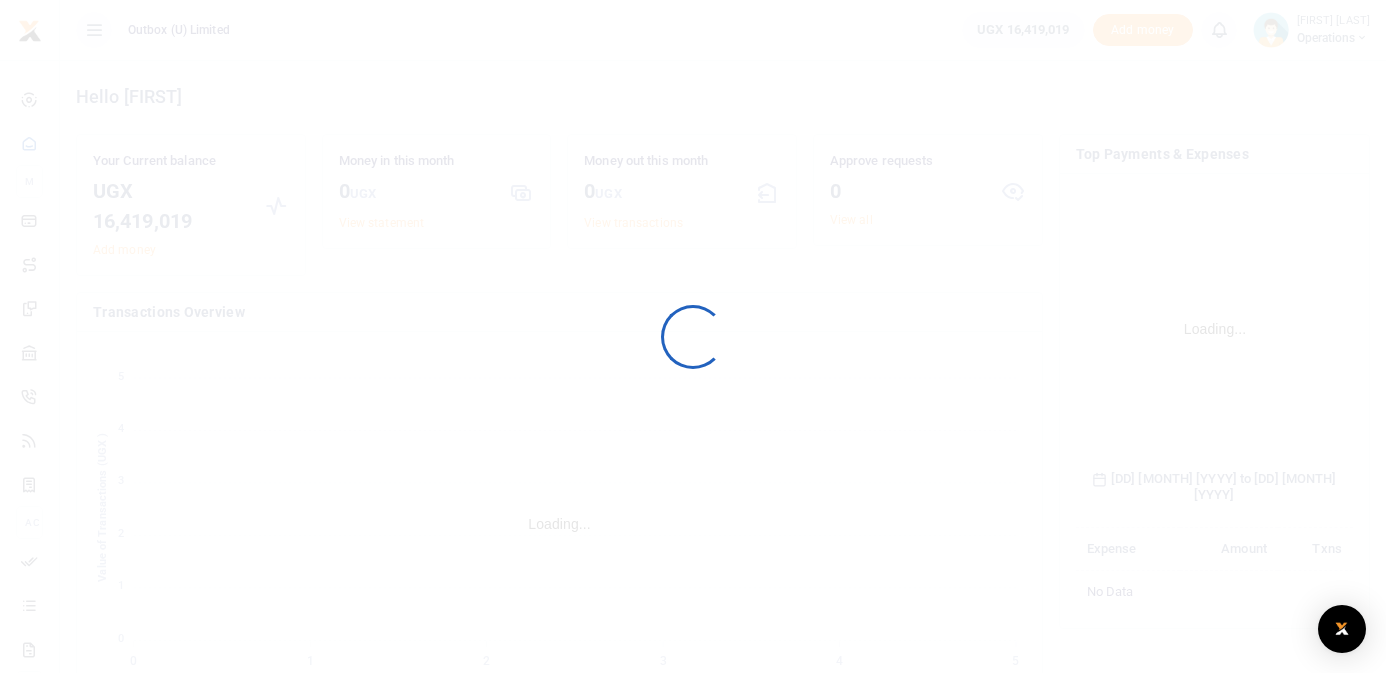scroll, scrollTop: 0, scrollLeft: 0, axis: both 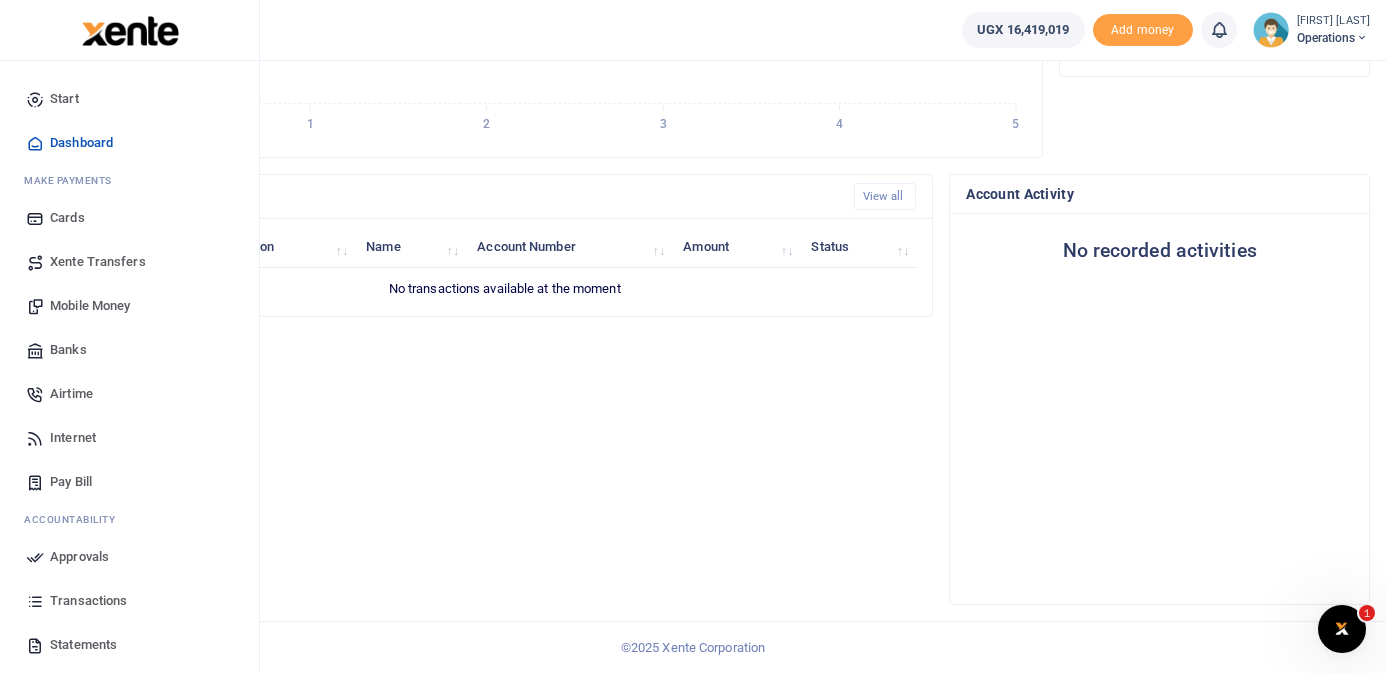 click on "Mobile Money" at bounding box center [90, 306] 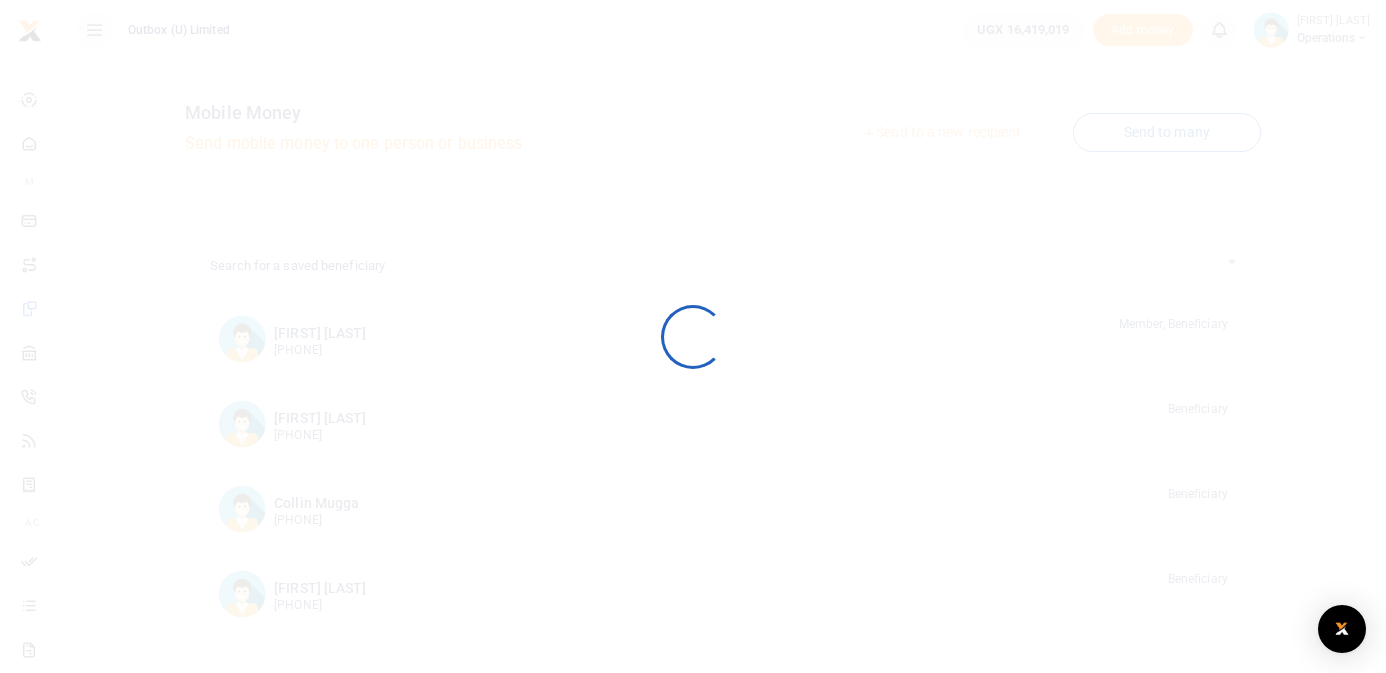 scroll, scrollTop: 0, scrollLeft: 0, axis: both 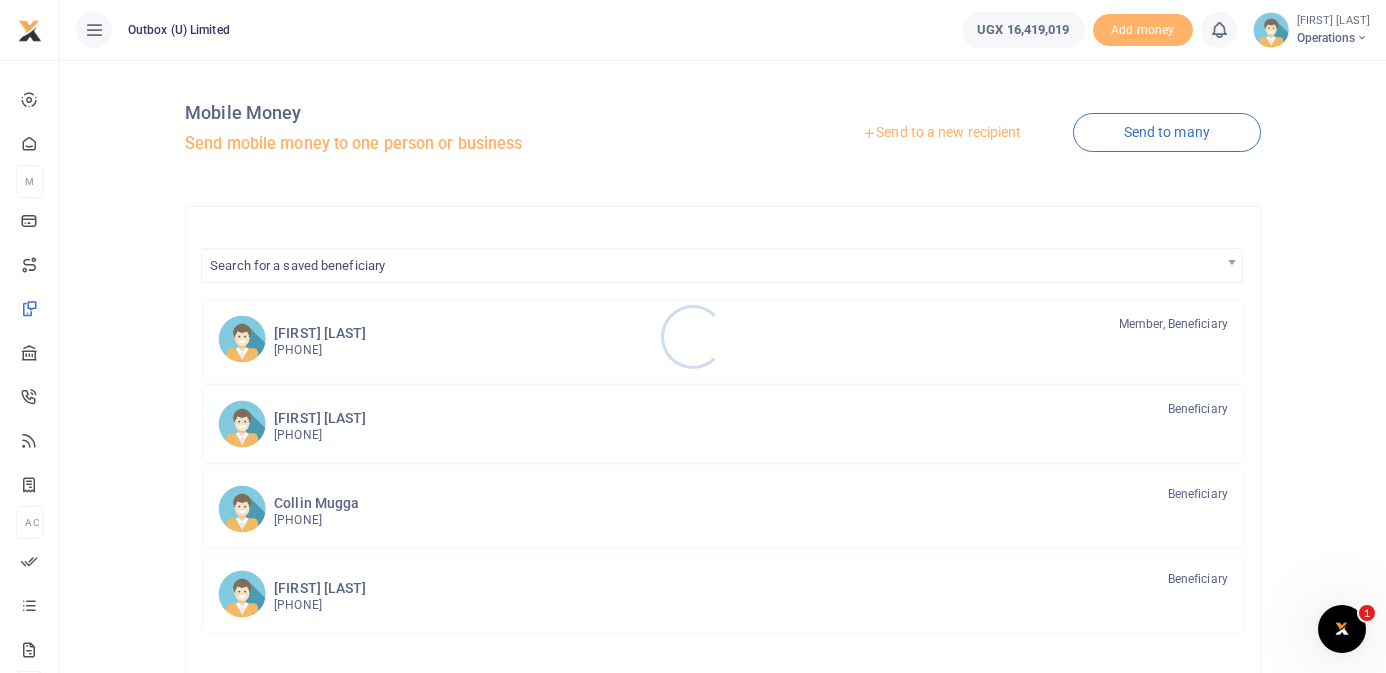 click at bounding box center (693, 336) 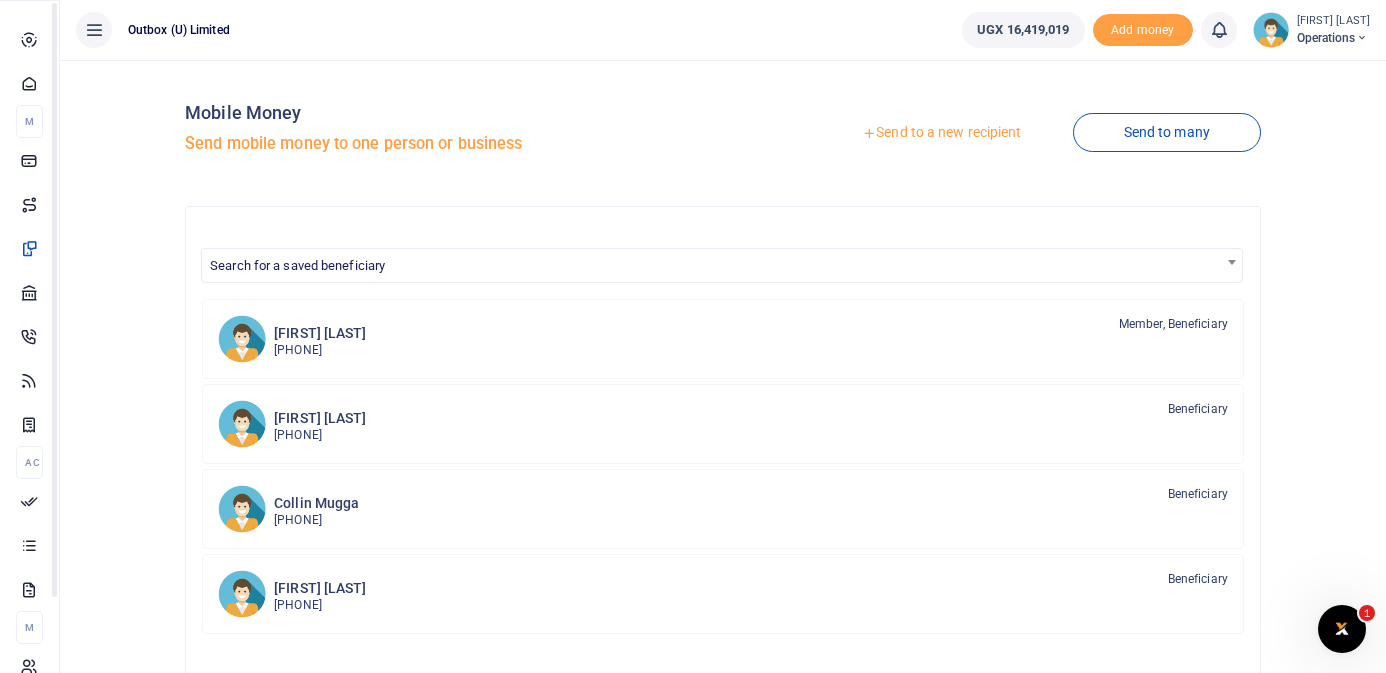 click at bounding box center (29, 83) 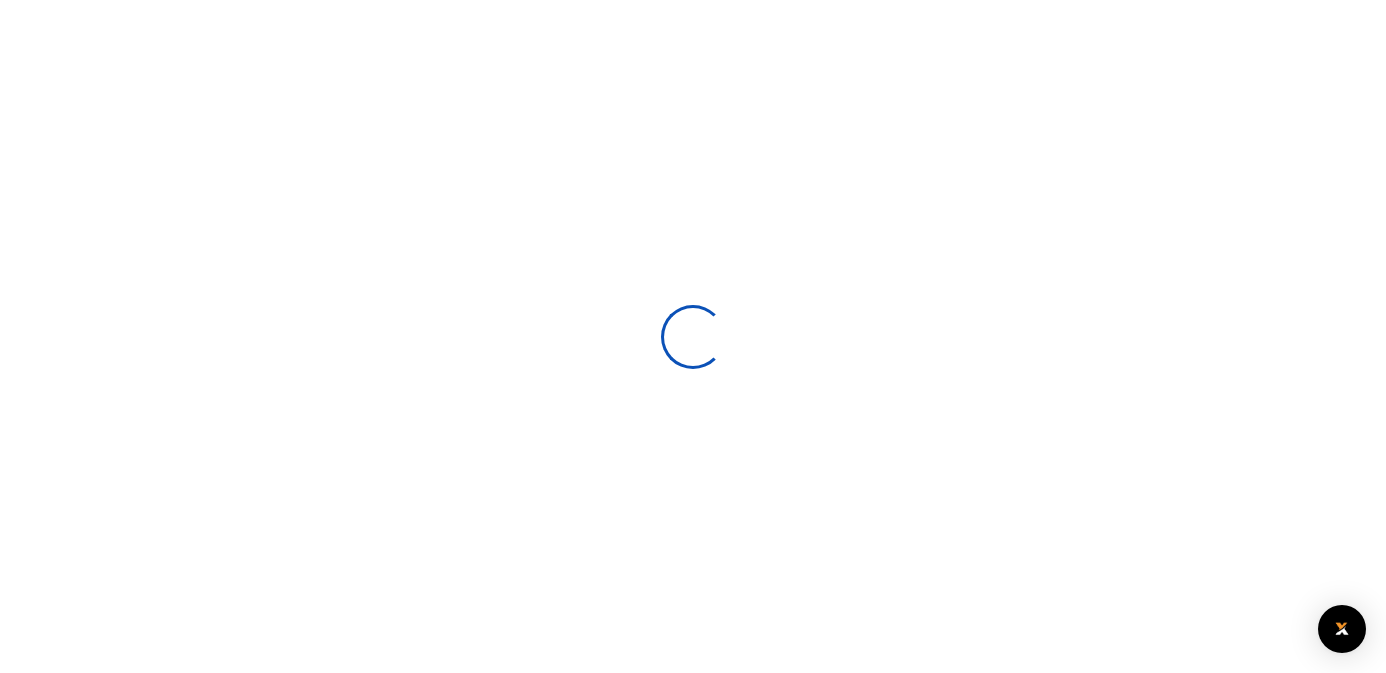 scroll, scrollTop: 0, scrollLeft: 0, axis: both 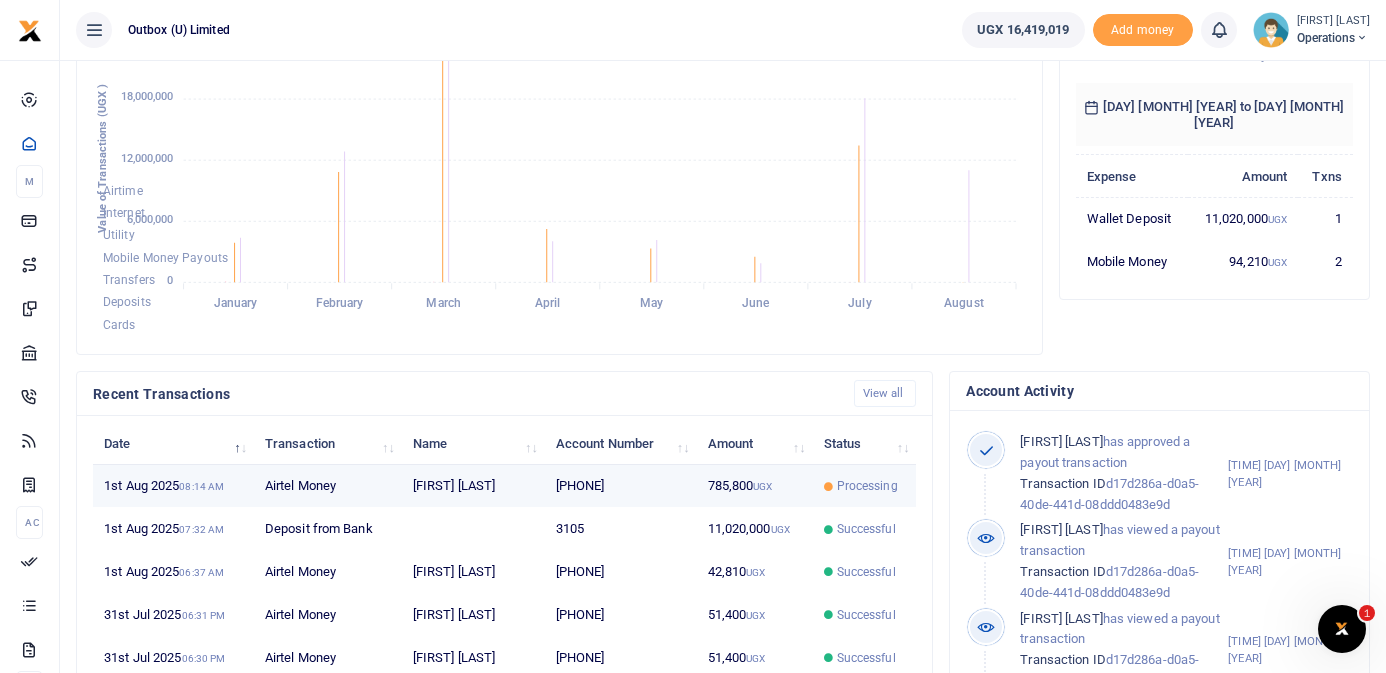 click on "[PHONE]" at bounding box center [621, 486] 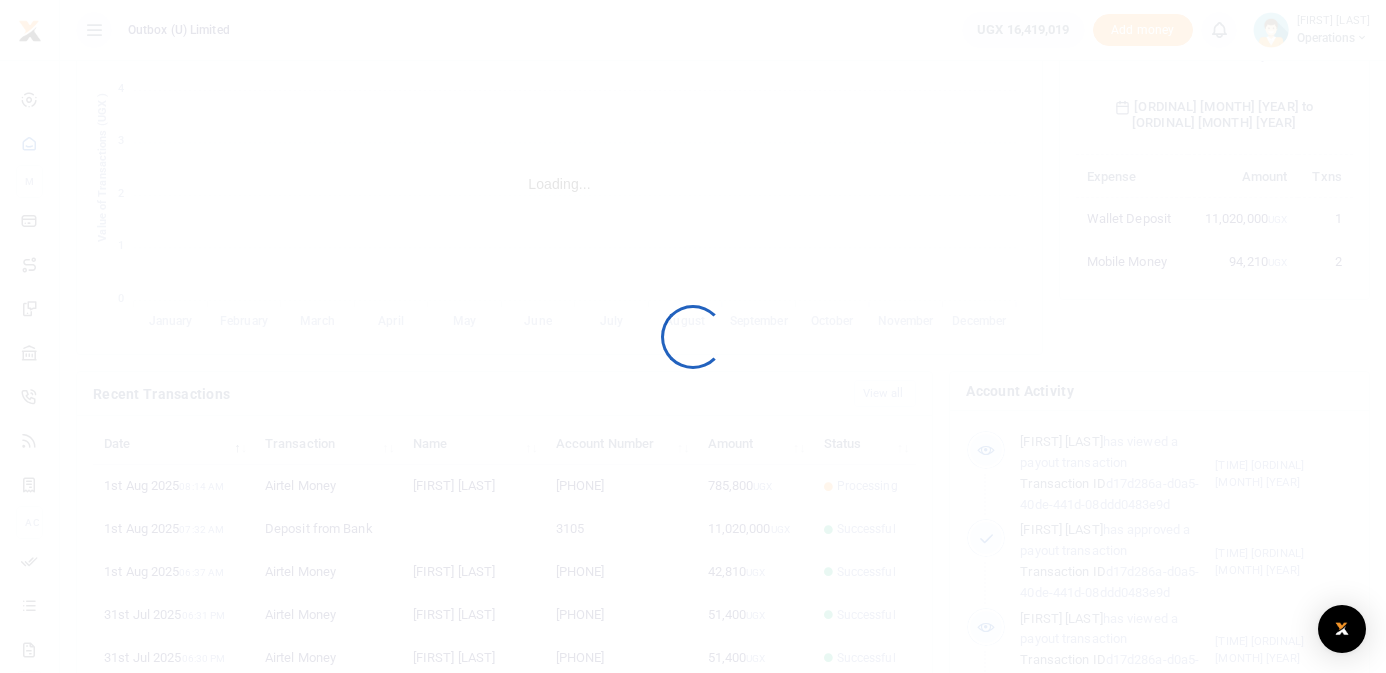 scroll, scrollTop: 340, scrollLeft: 0, axis: vertical 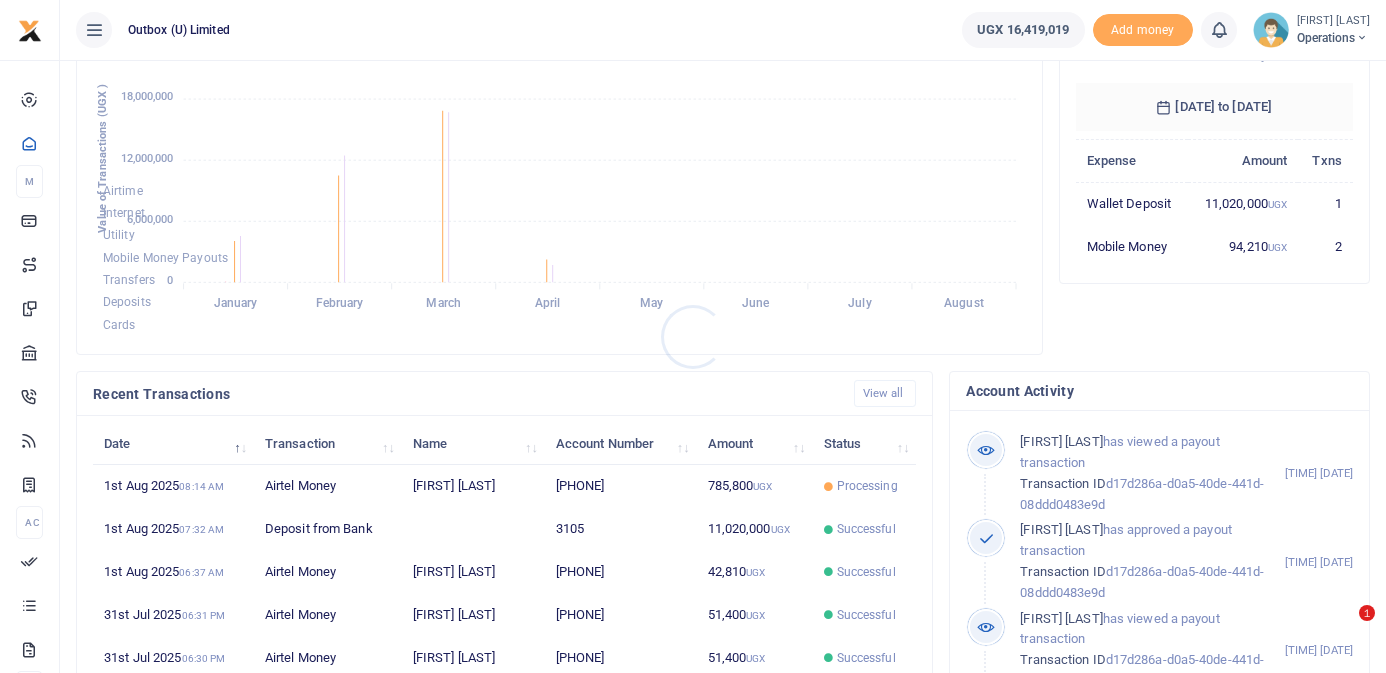 click at bounding box center (693, 336) 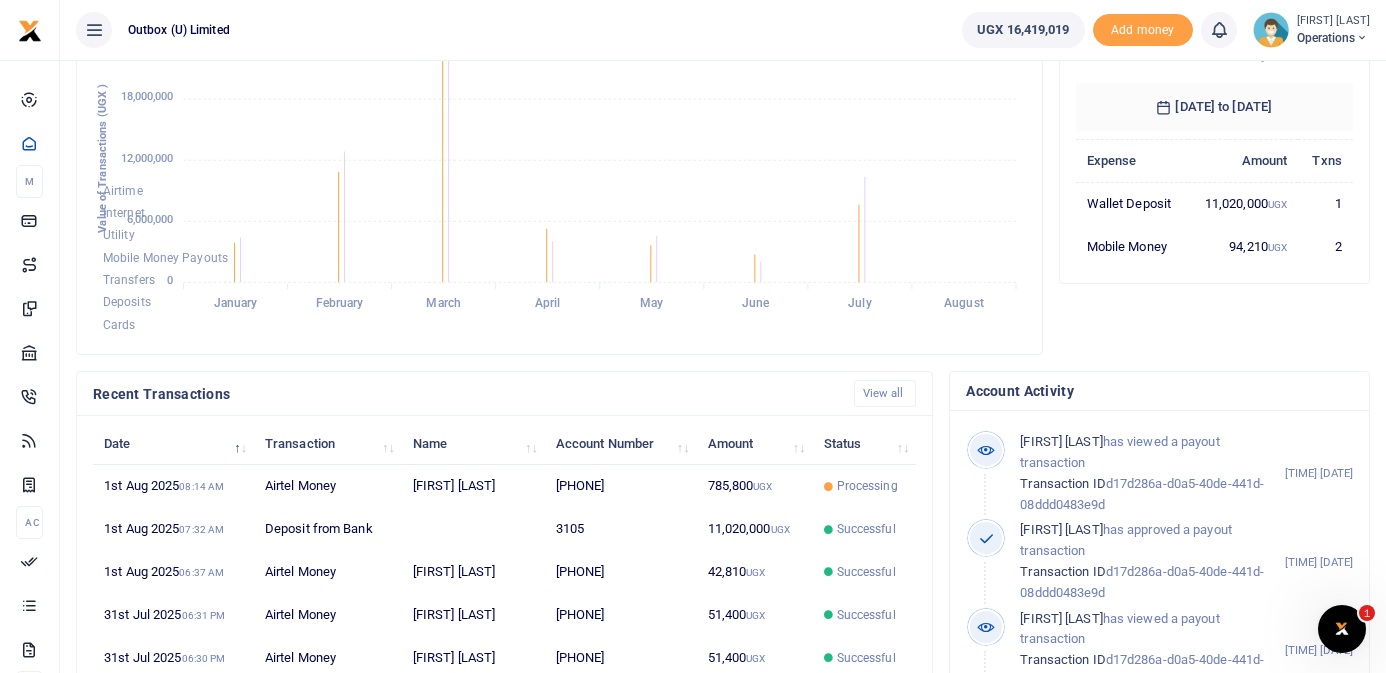 scroll, scrollTop: 0, scrollLeft: 0, axis: both 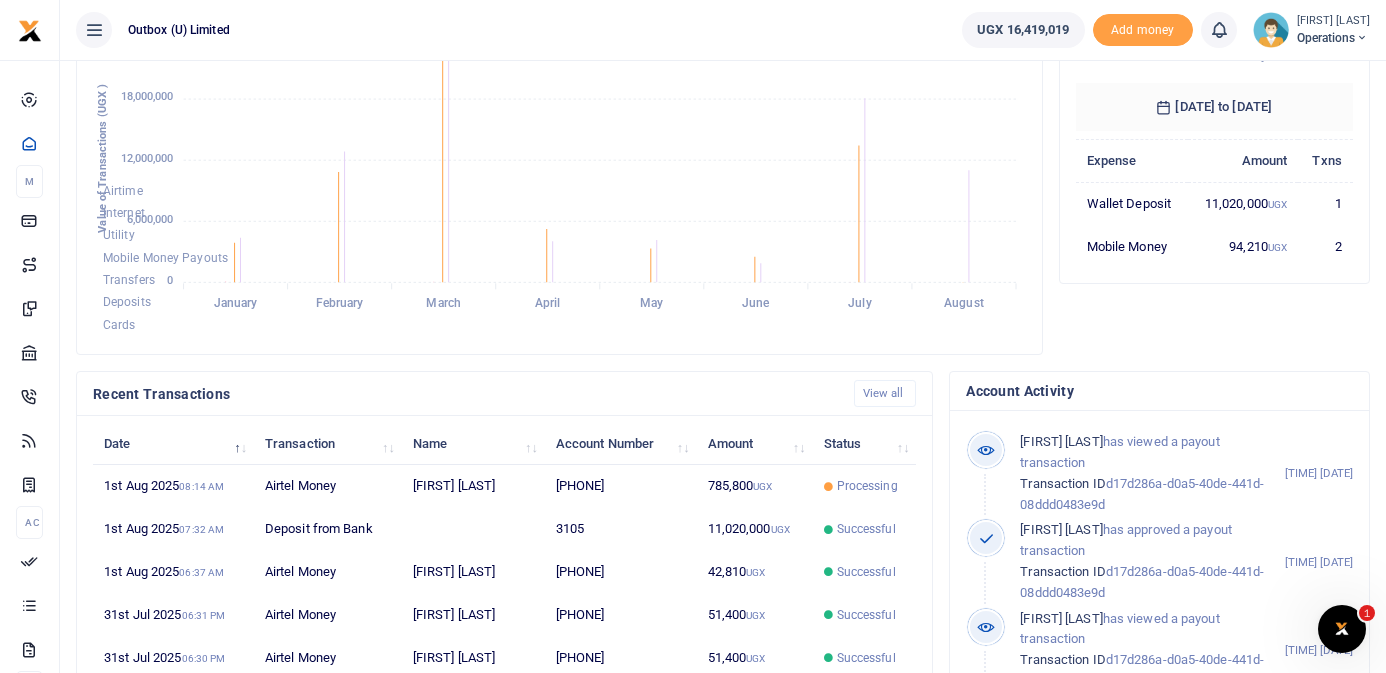 click on "[PHONE]" at bounding box center [621, 486] 